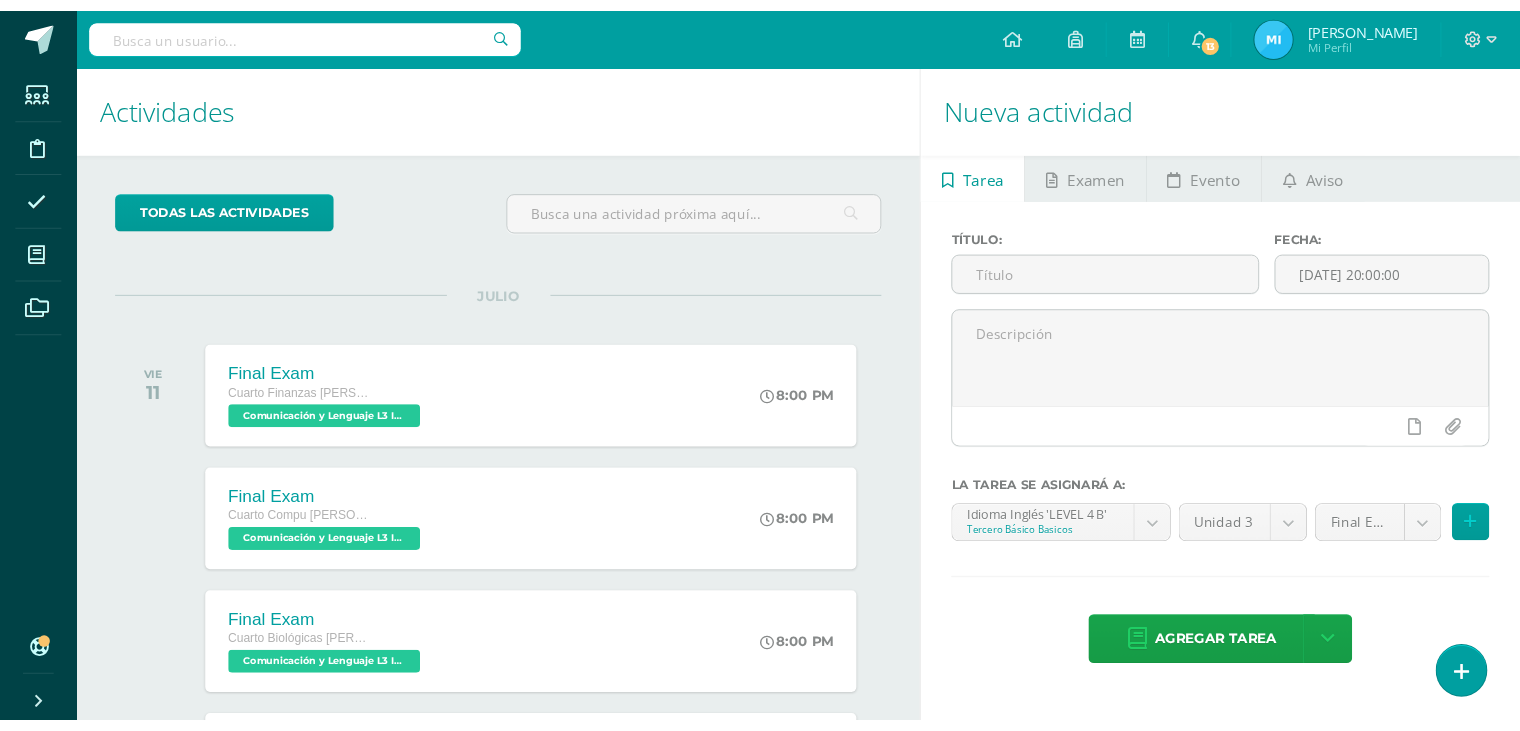scroll, scrollTop: 0, scrollLeft: 0, axis: both 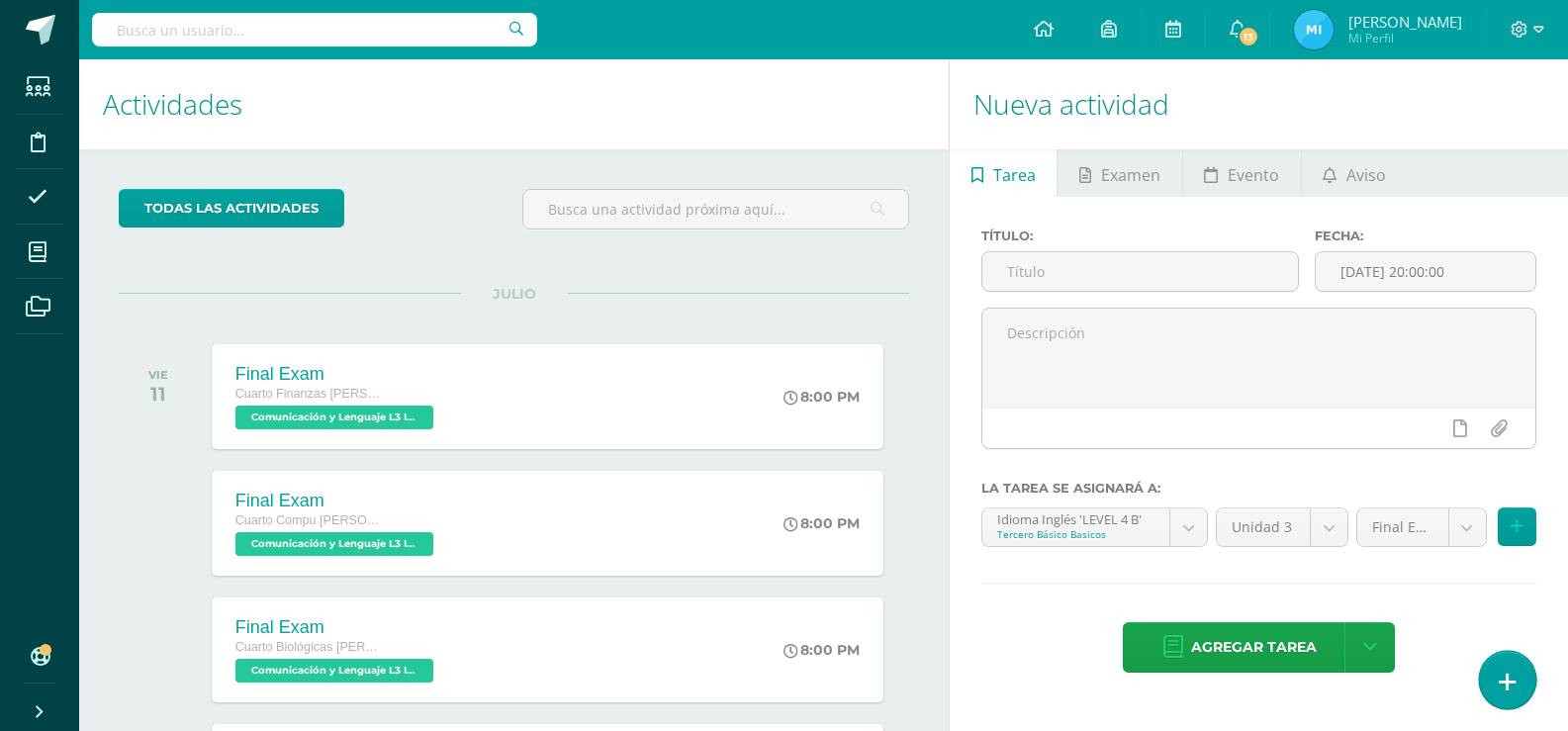 click at bounding box center [1508, 682] 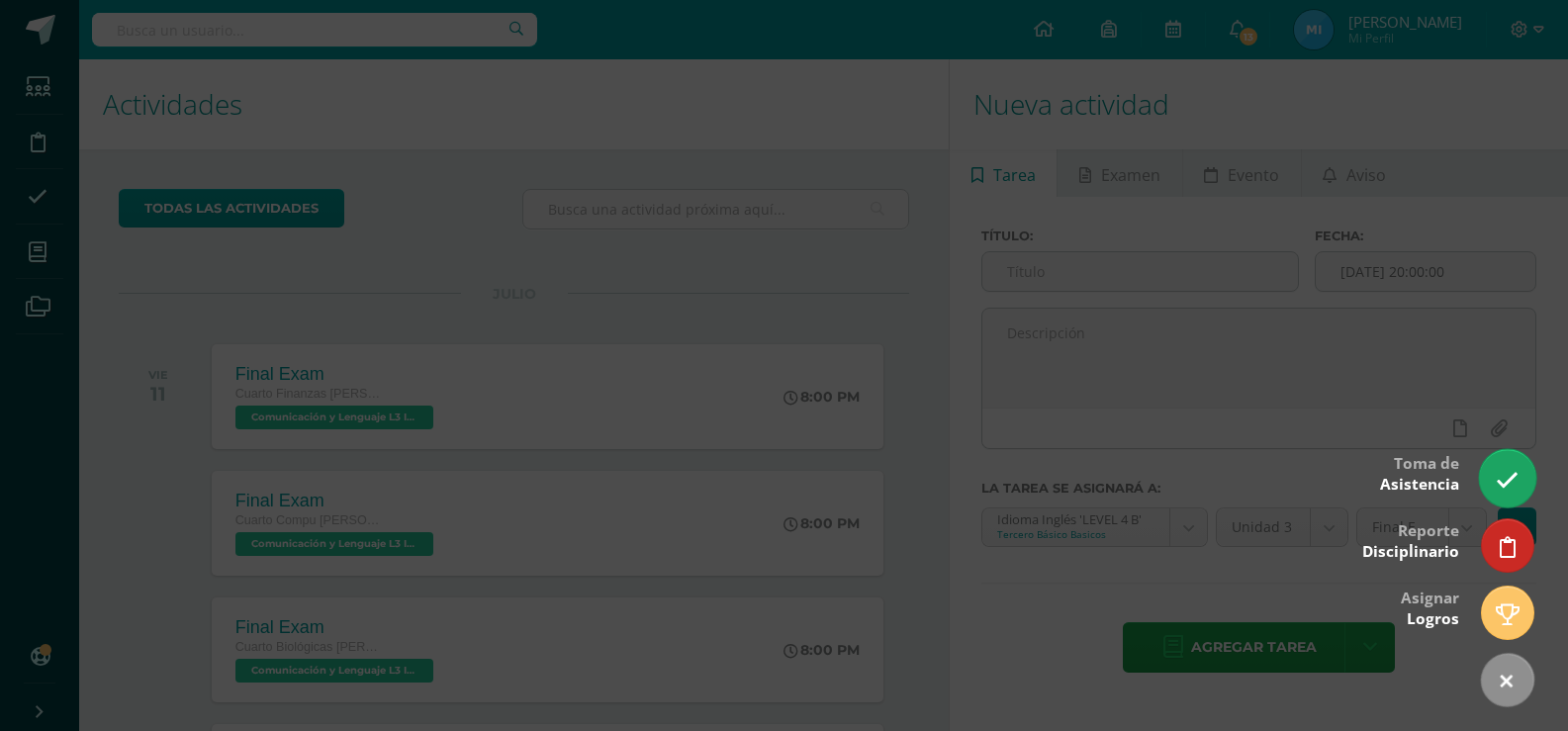 click at bounding box center [1507, 480] 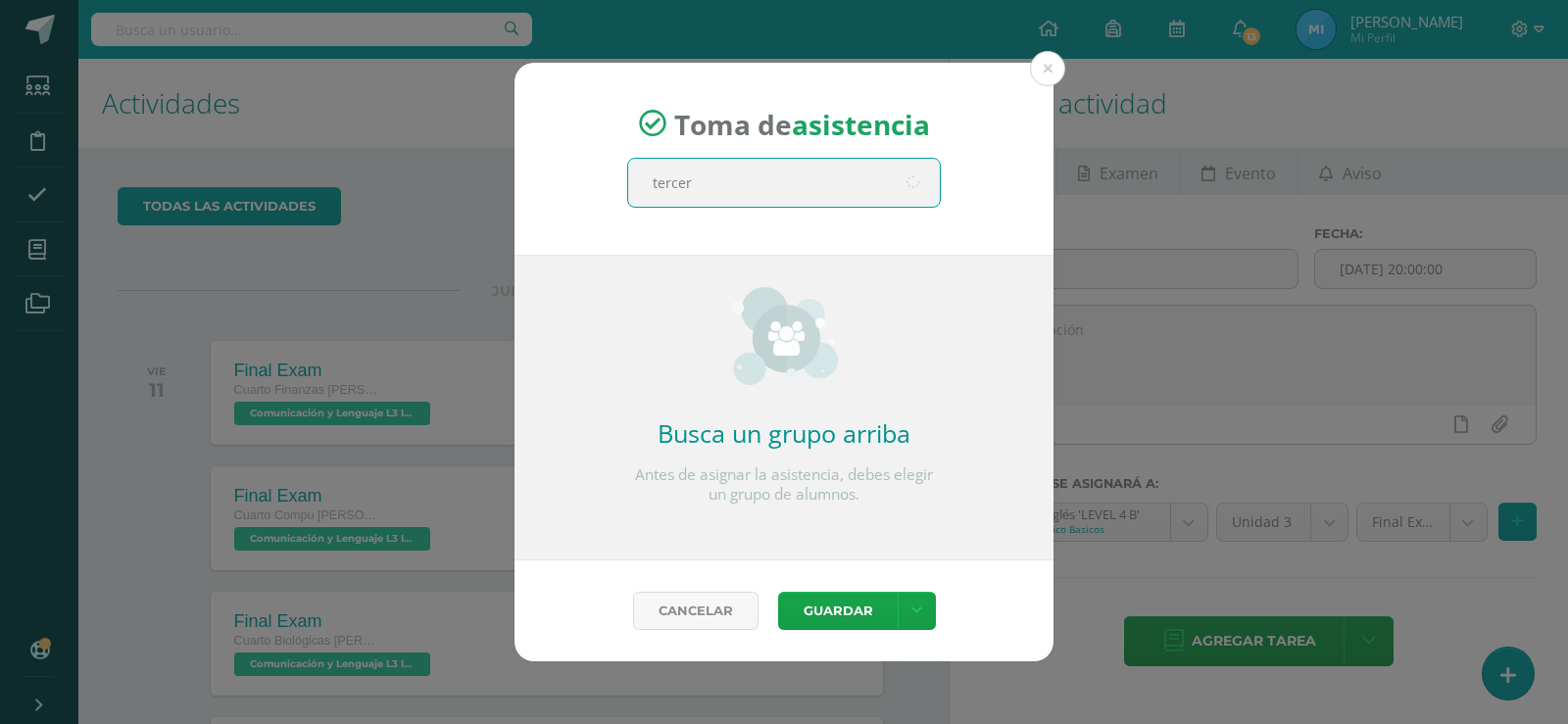 type on "tercero" 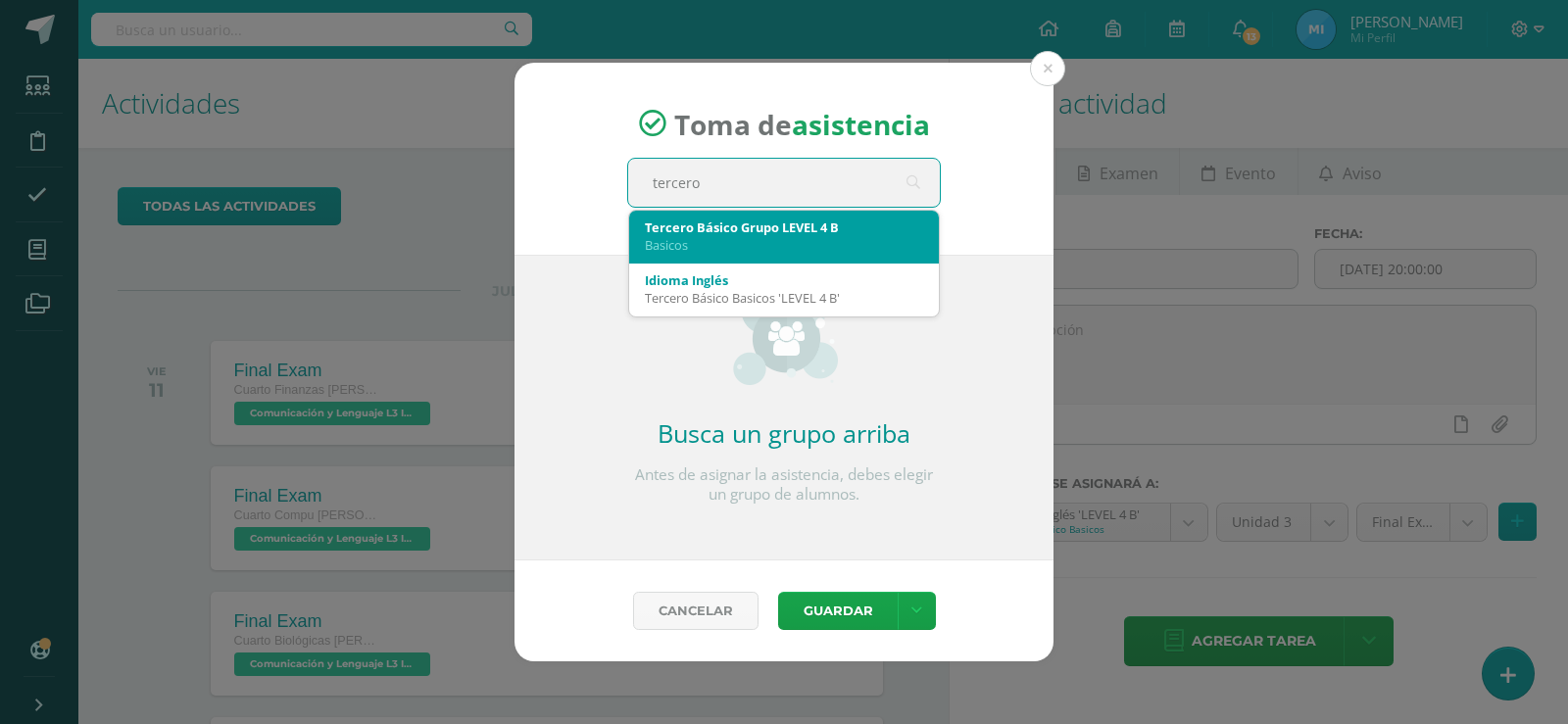 click on "Tercero Básico Grupo LEVEL 4 B Basicos" at bounding box center (784, 236) 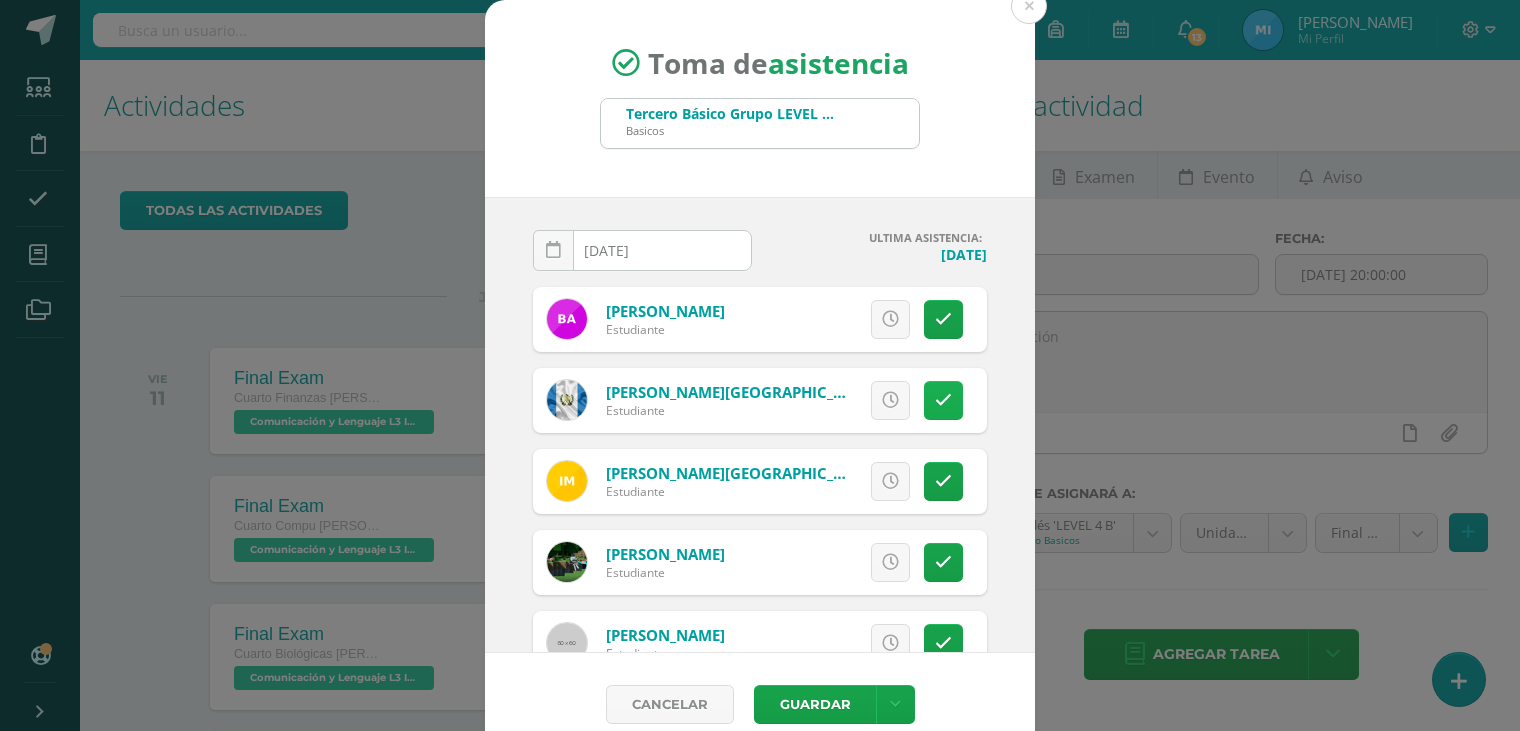 click at bounding box center (943, 400) 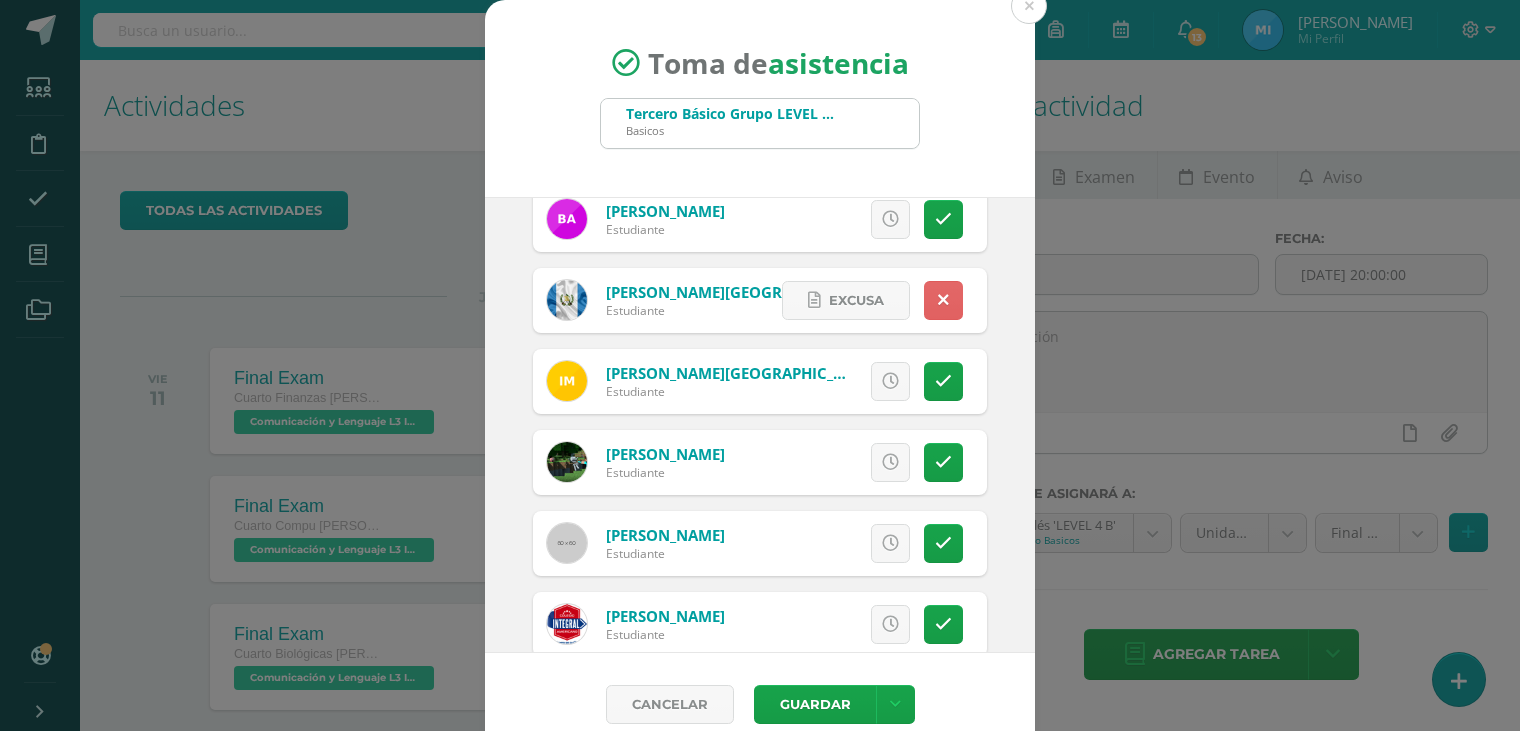 scroll, scrollTop: 200, scrollLeft: 0, axis: vertical 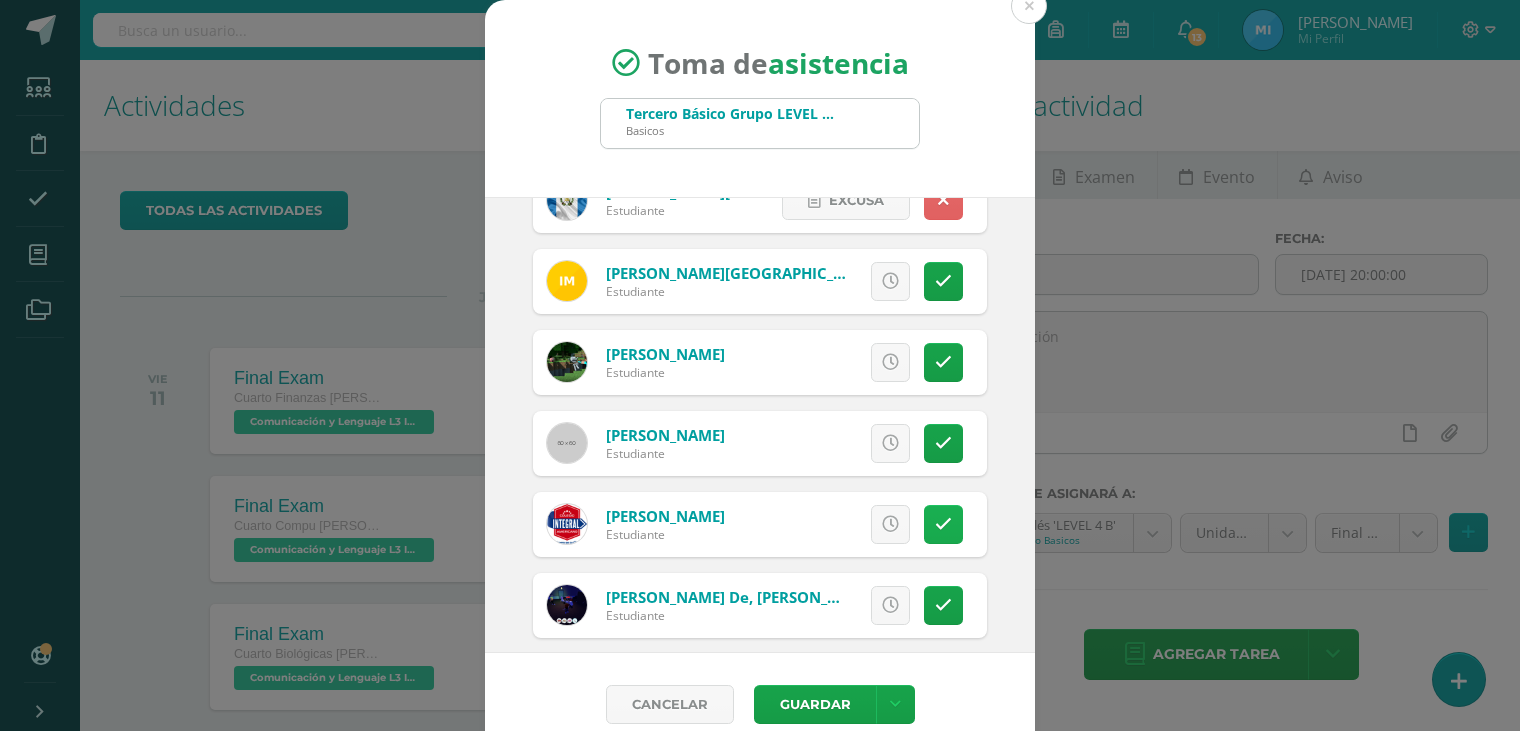 click at bounding box center (943, 524) 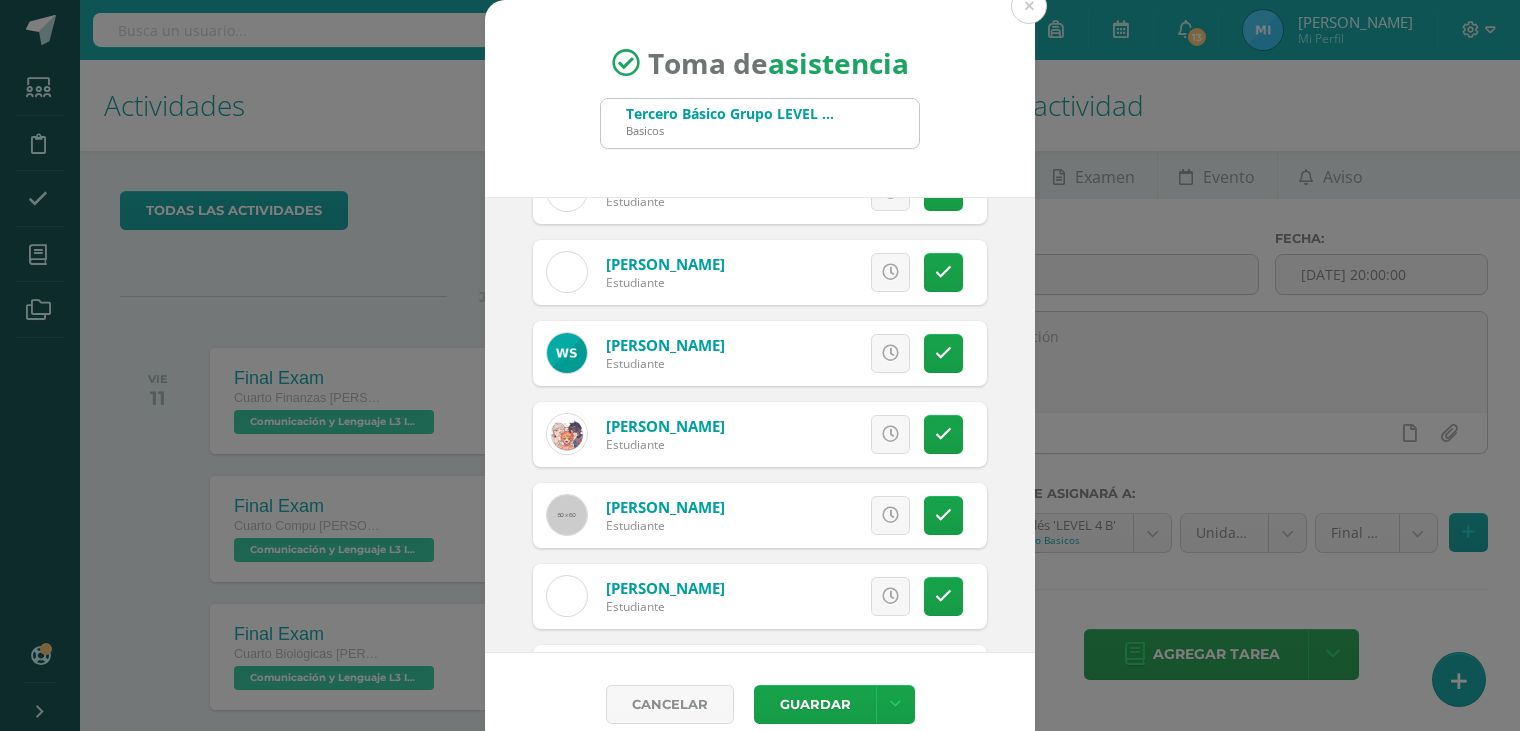 scroll, scrollTop: 1200, scrollLeft: 0, axis: vertical 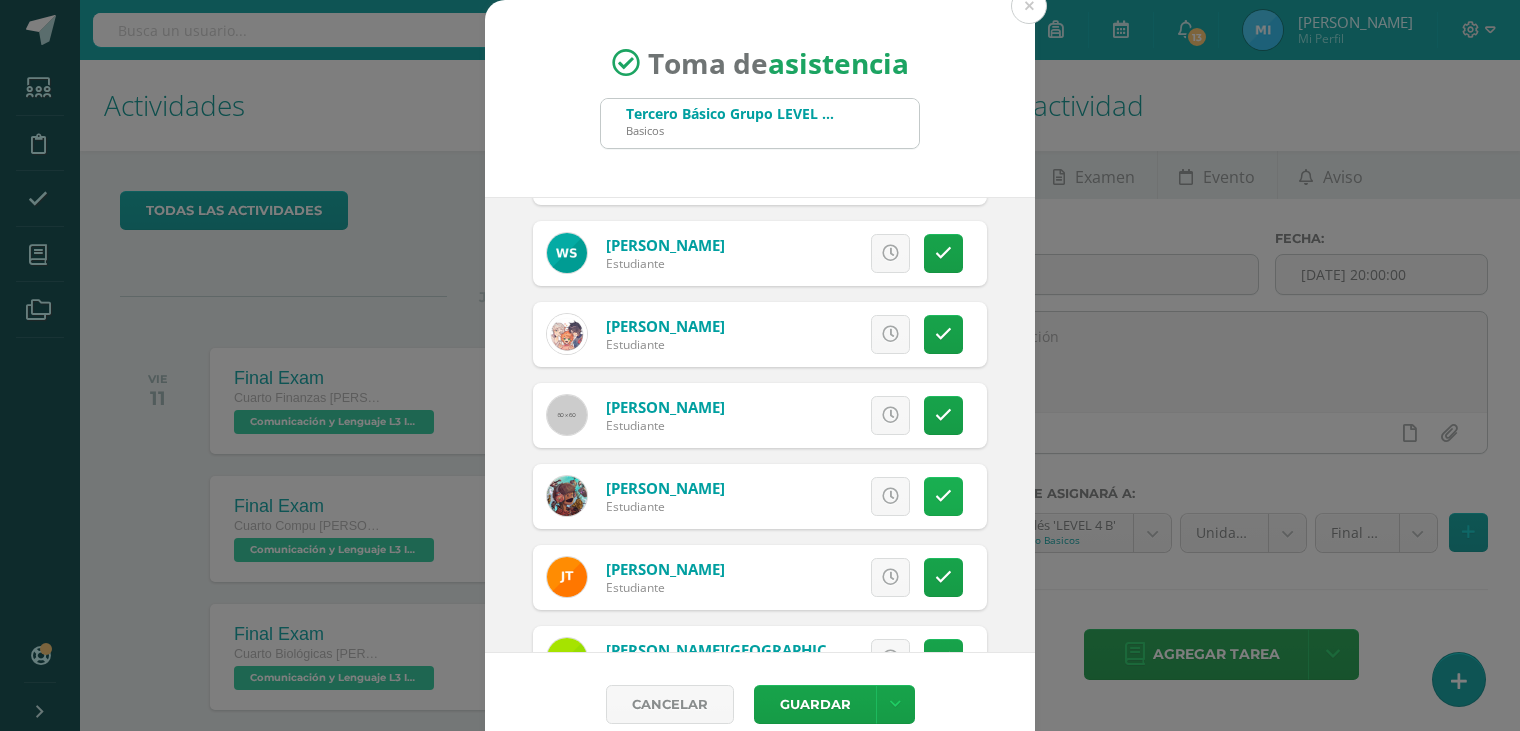 click at bounding box center (943, 496) 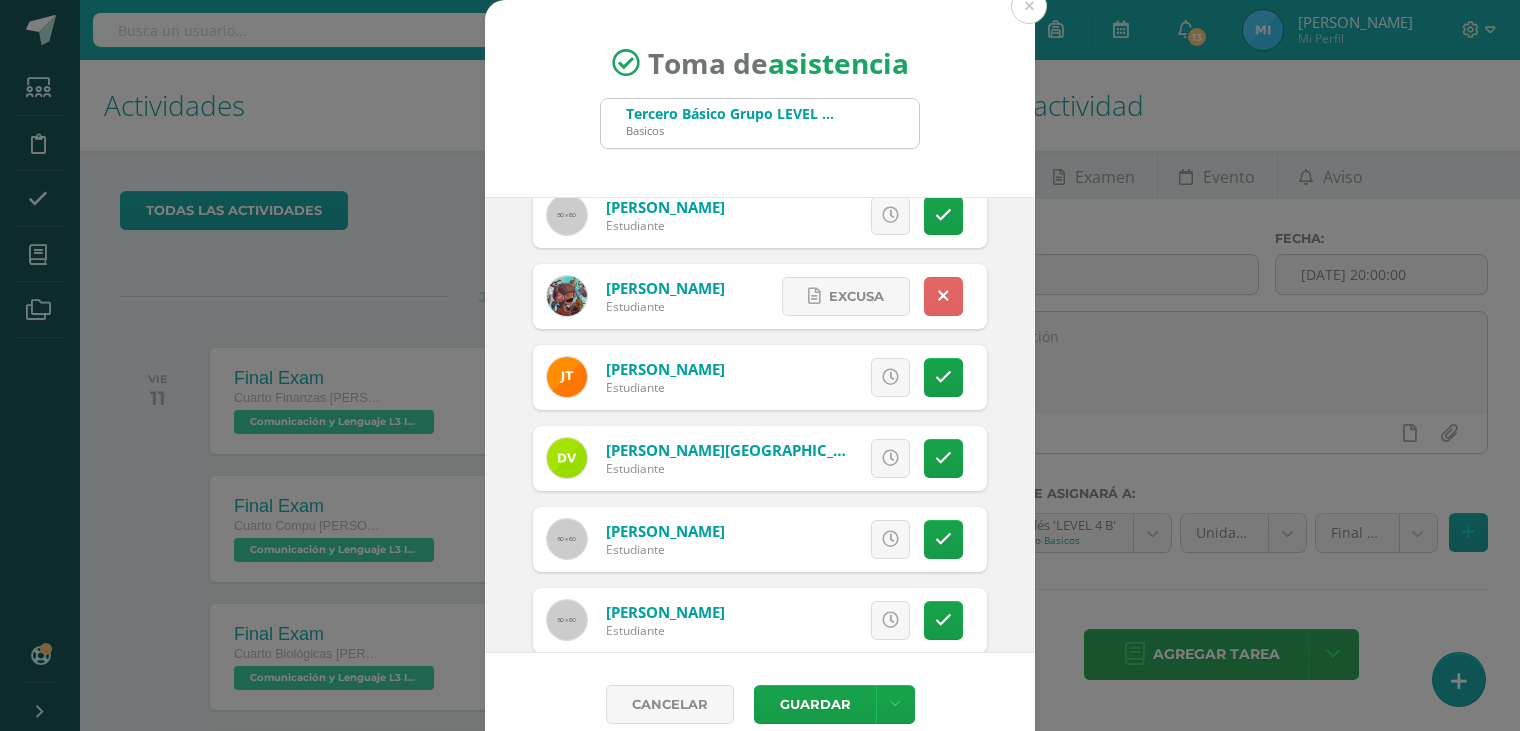 scroll, scrollTop: 1500, scrollLeft: 0, axis: vertical 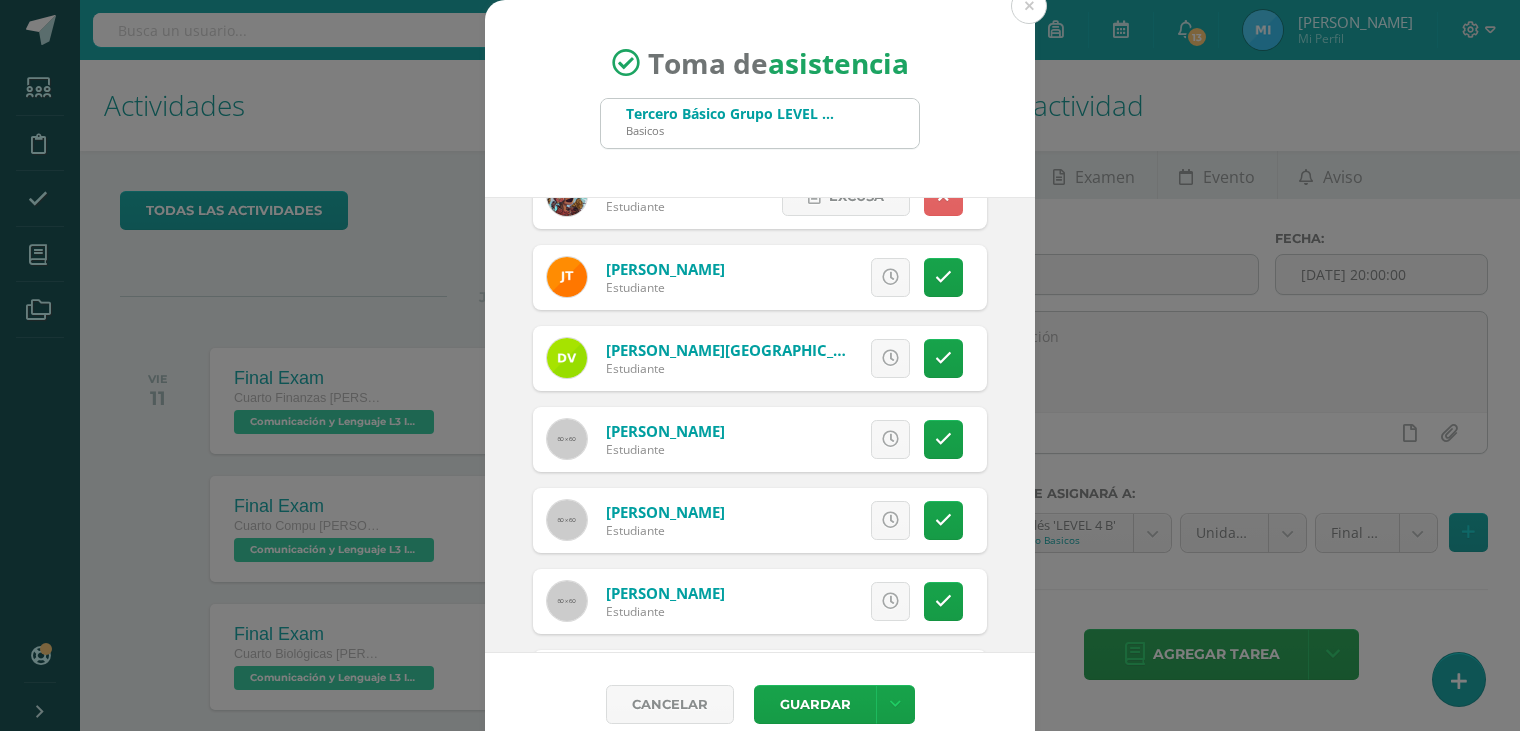 click at bounding box center [943, 520] 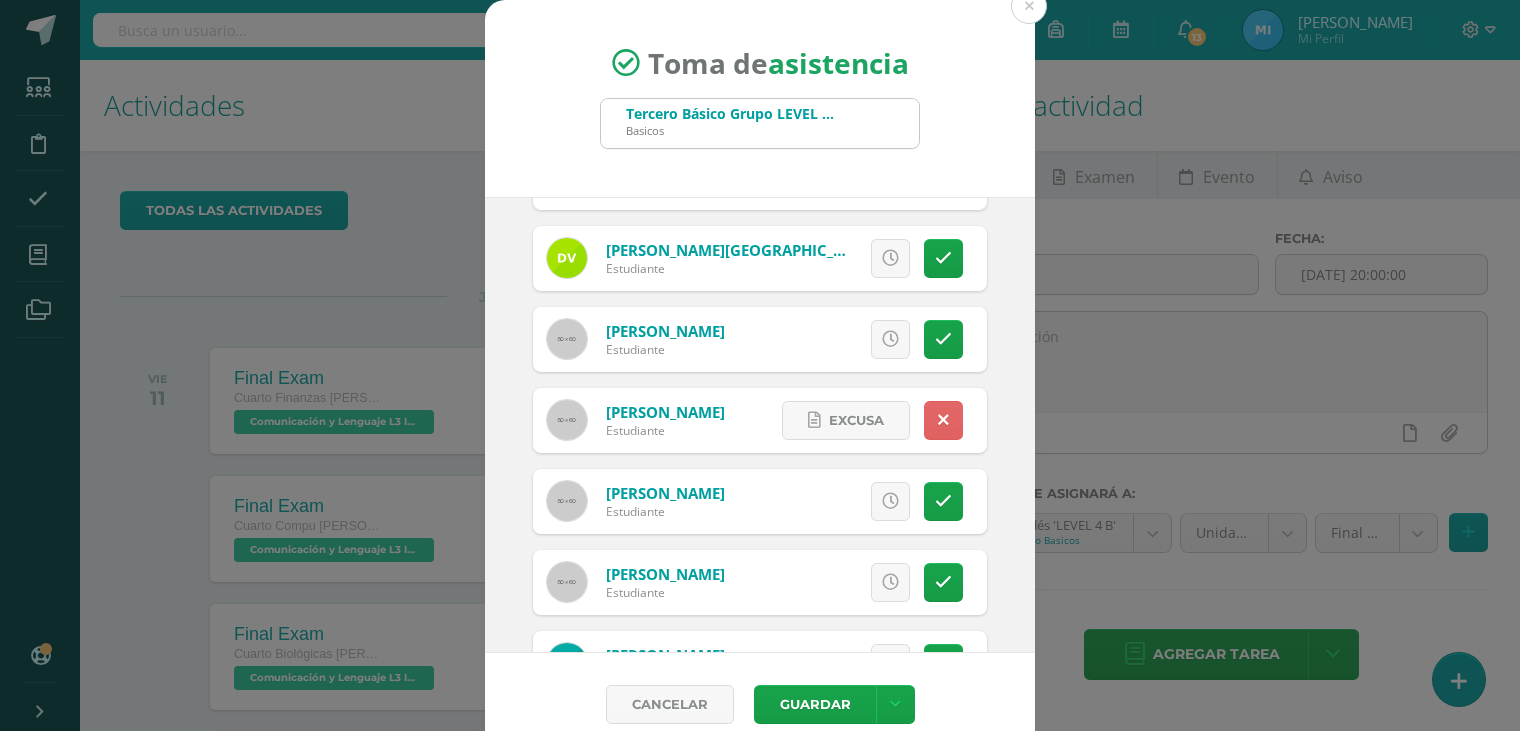 scroll, scrollTop: 1676, scrollLeft: 0, axis: vertical 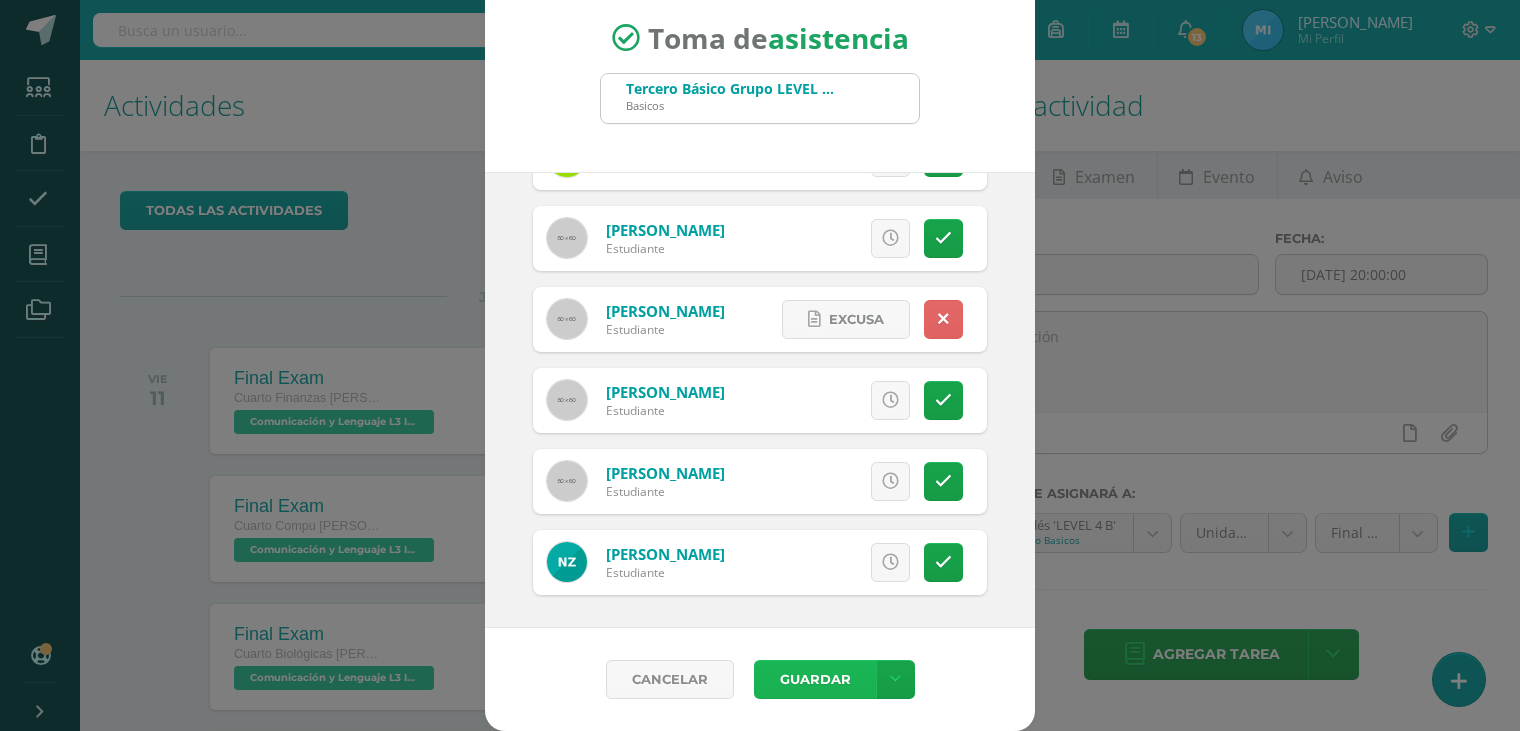 click on "Guardar" at bounding box center (815, 679) 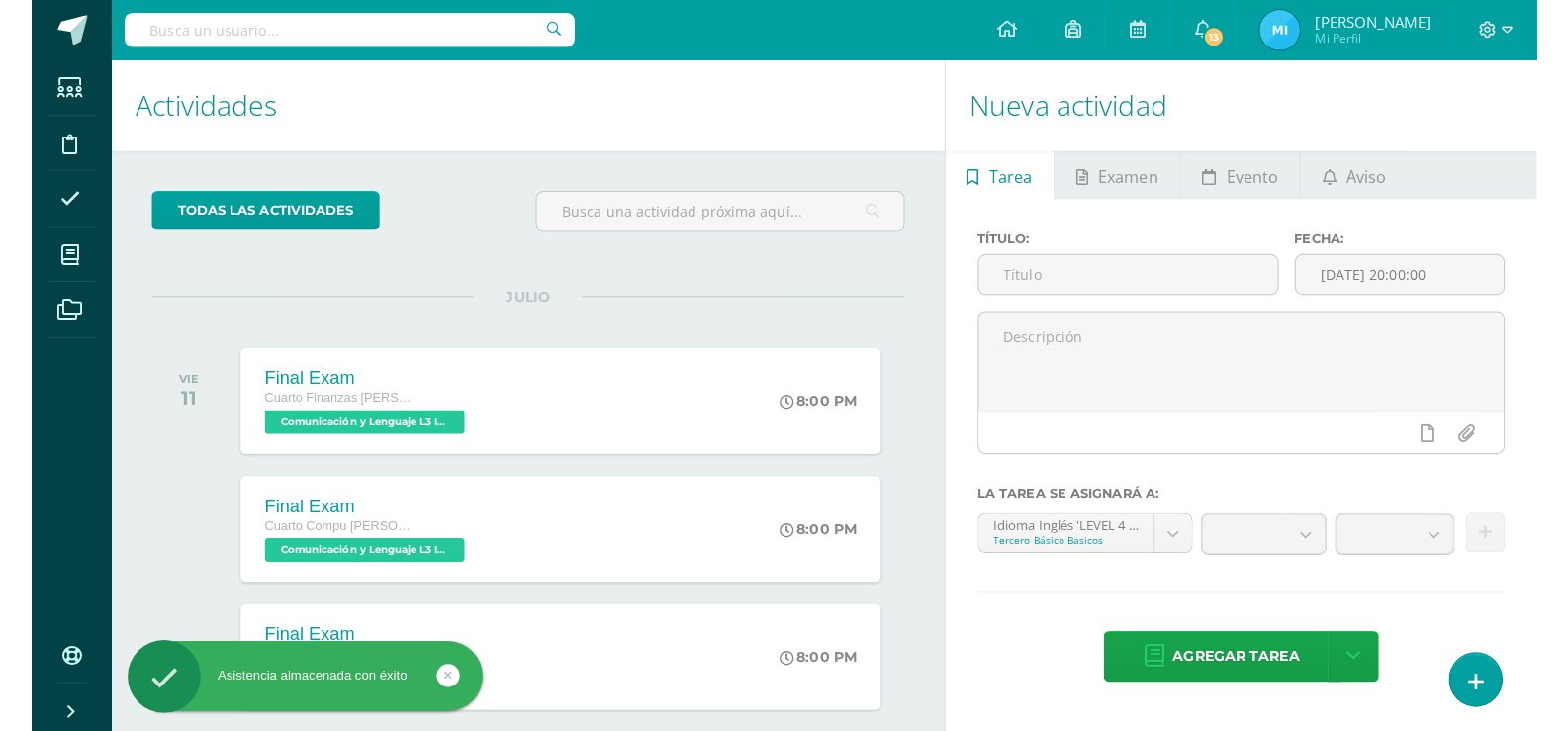 scroll, scrollTop: 0, scrollLeft: 0, axis: both 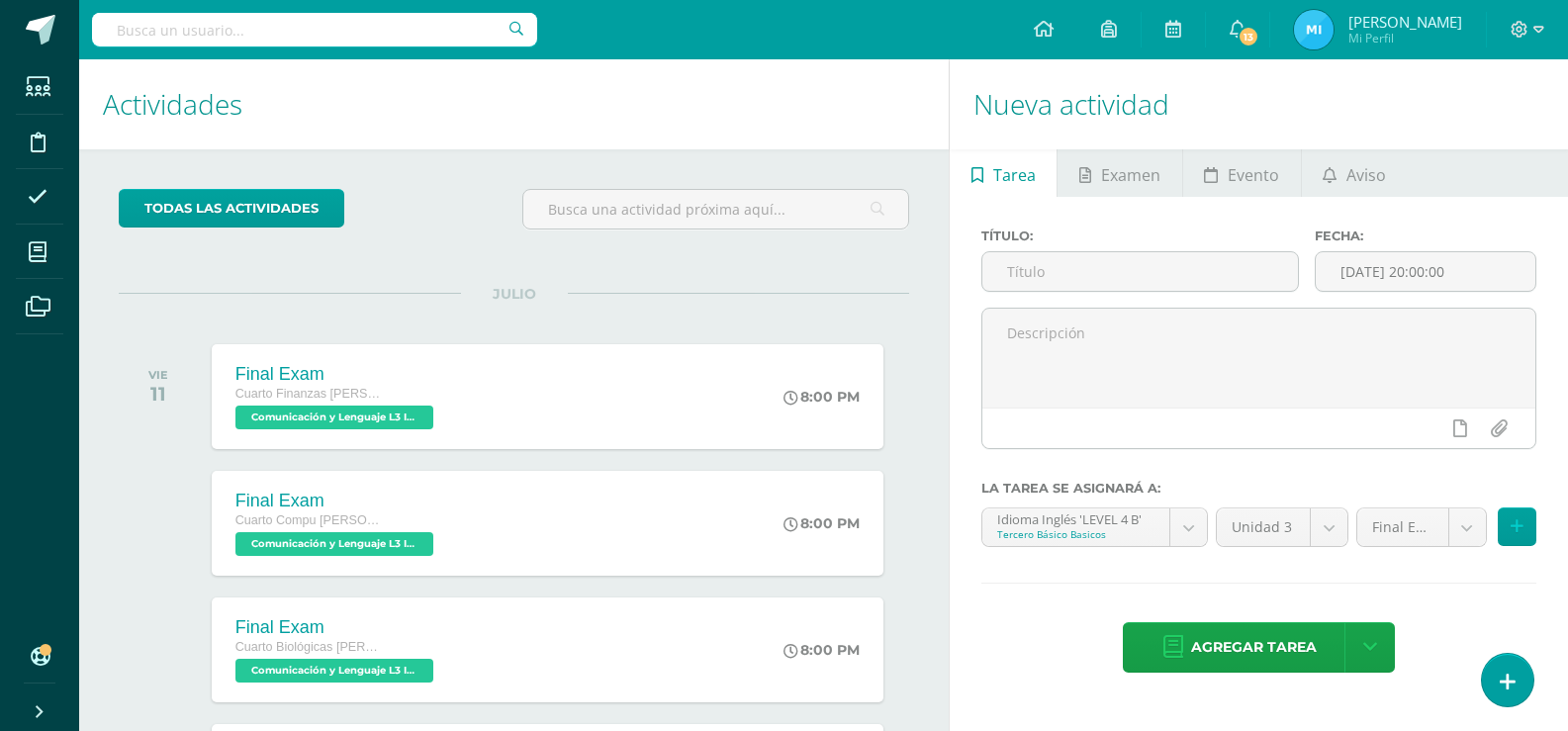 click at bounding box center [1258, 386] 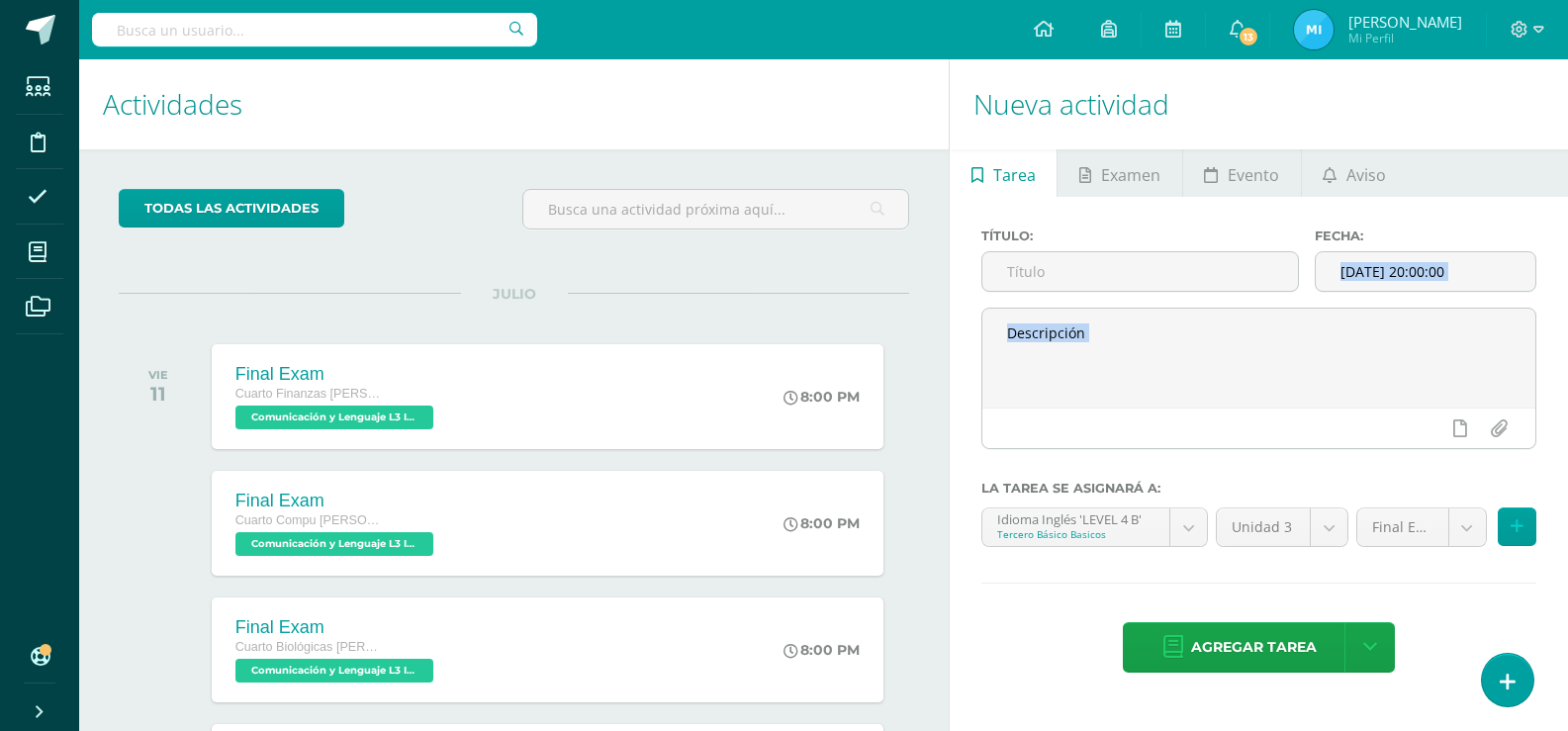 click at bounding box center [1258, 386] 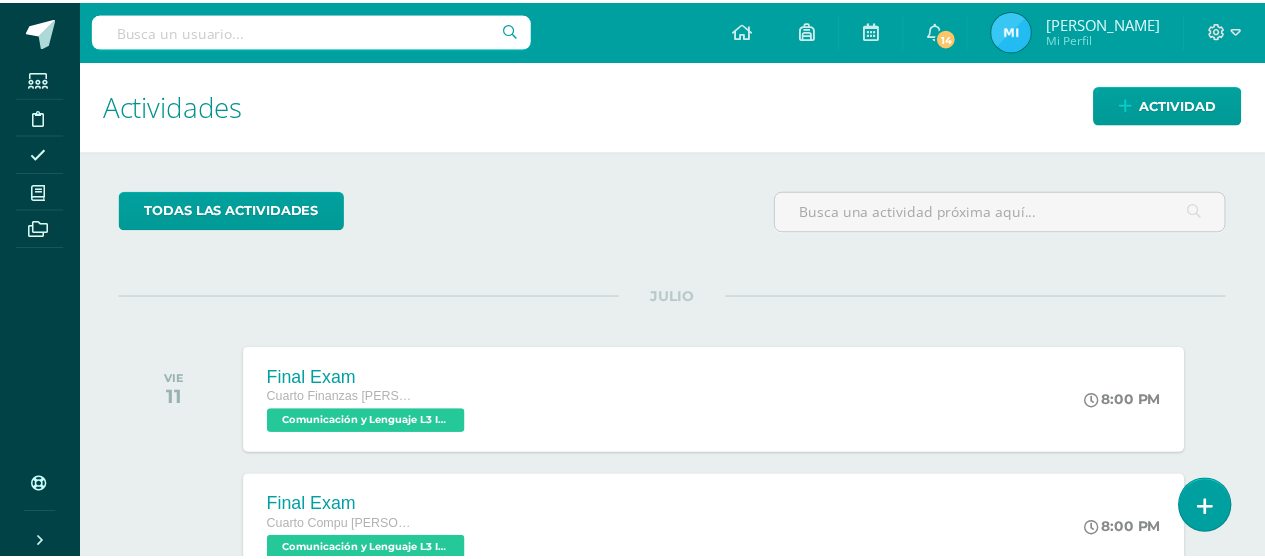 scroll, scrollTop: 0, scrollLeft: 0, axis: both 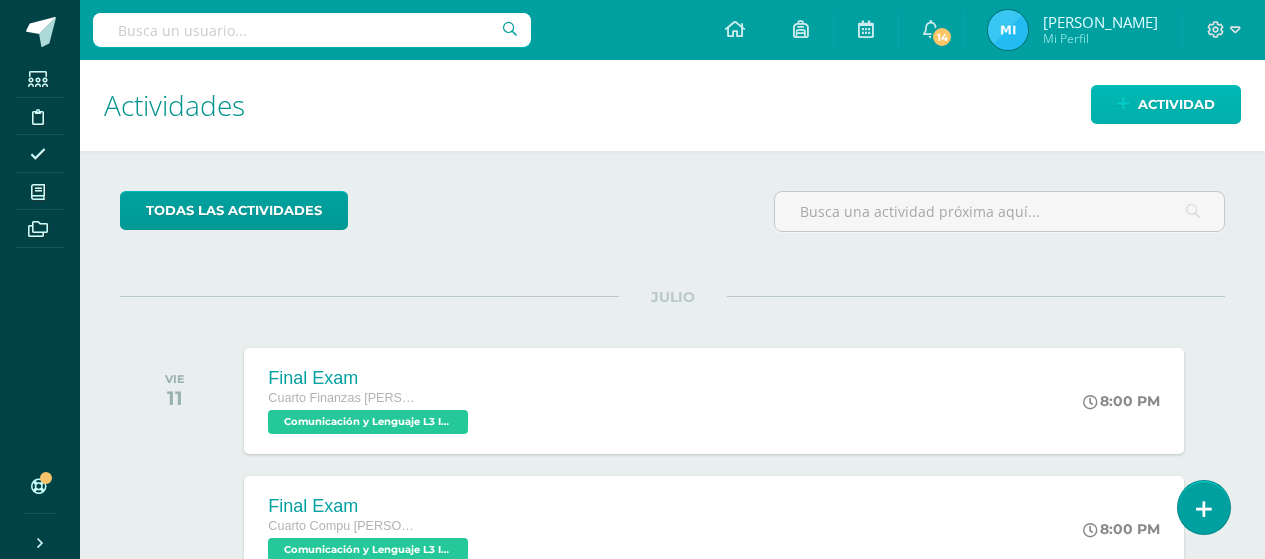 click at bounding box center (1123, 104) 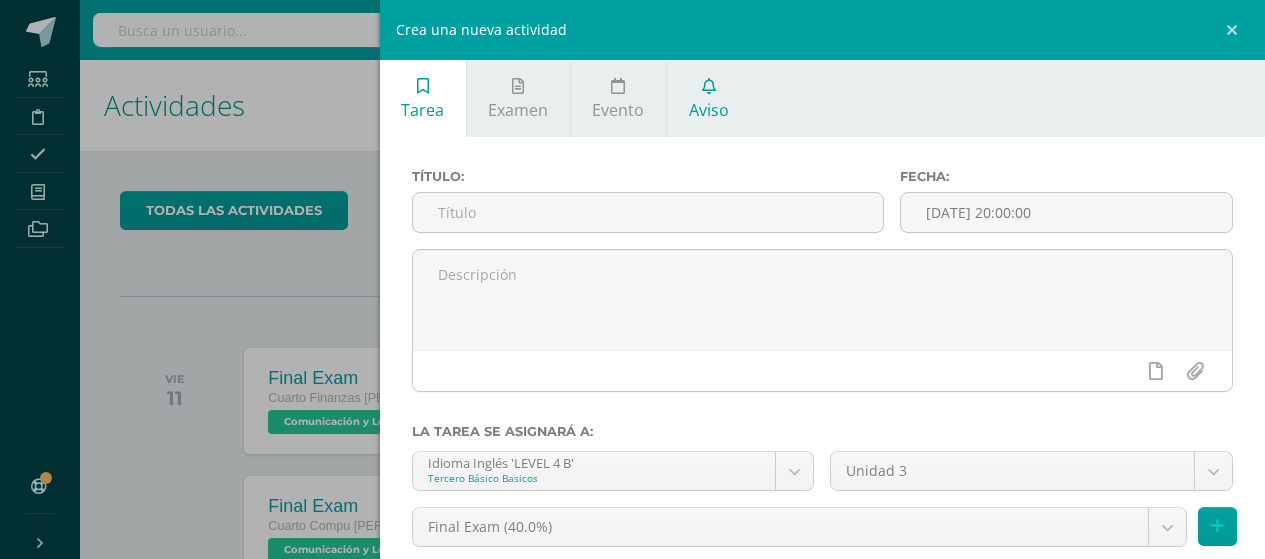 click on "Aviso" at bounding box center (708, 98) 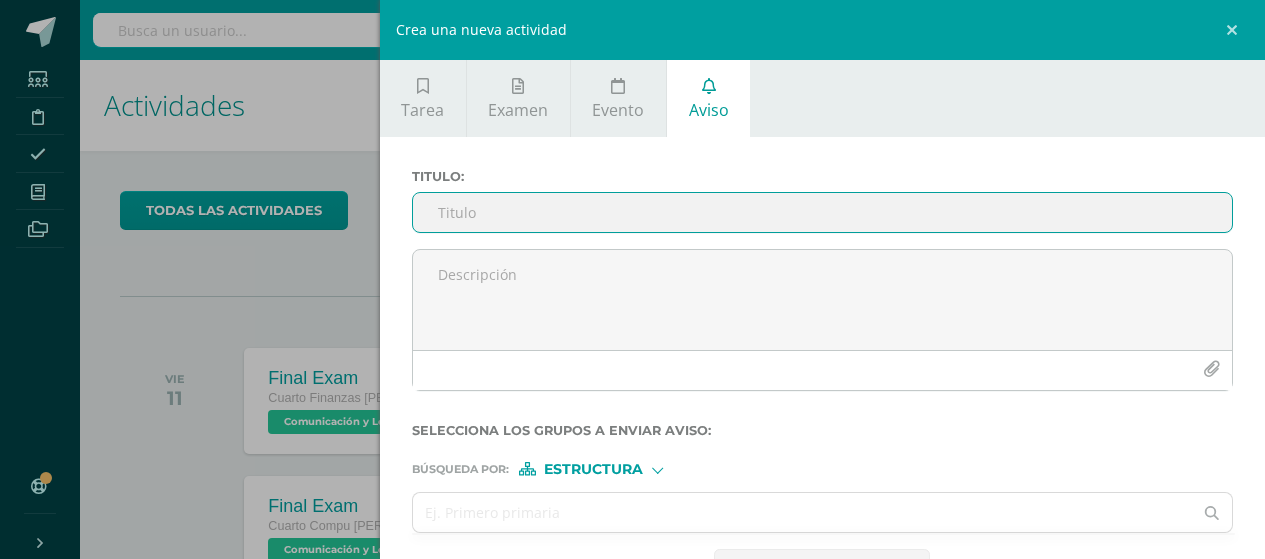 click on "Titulo :" at bounding box center (823, 212) 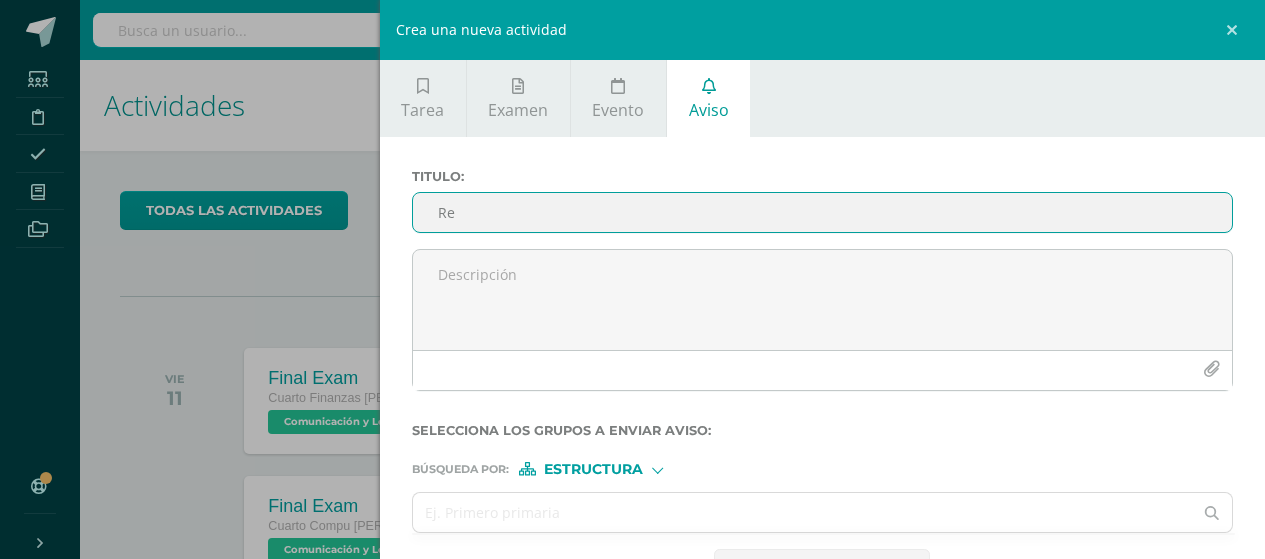 type on "R" 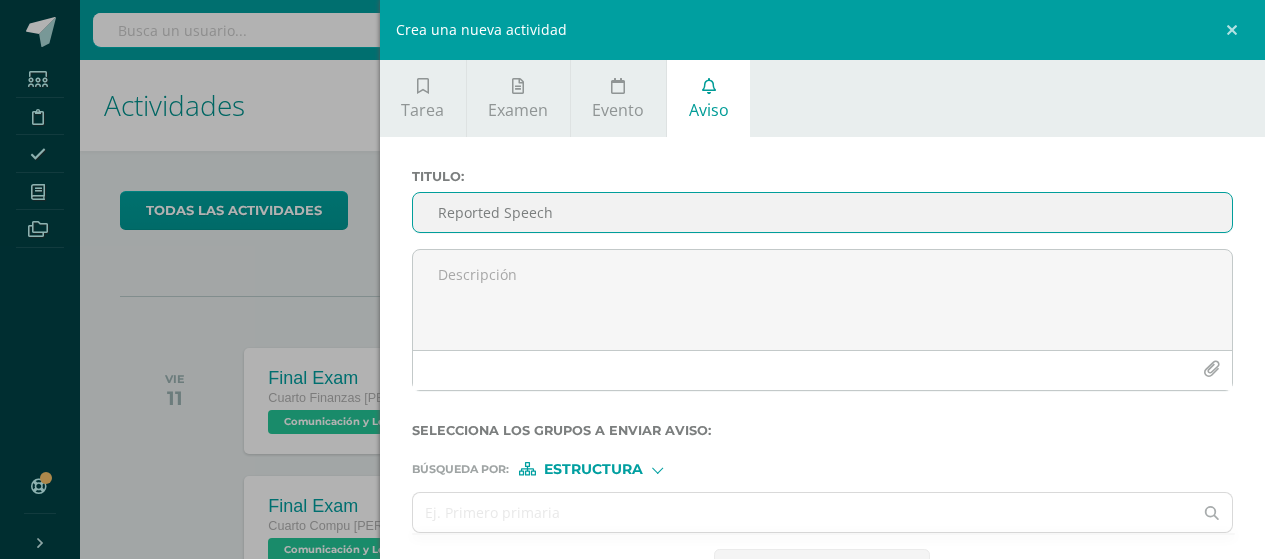 type on "Reported Speech" 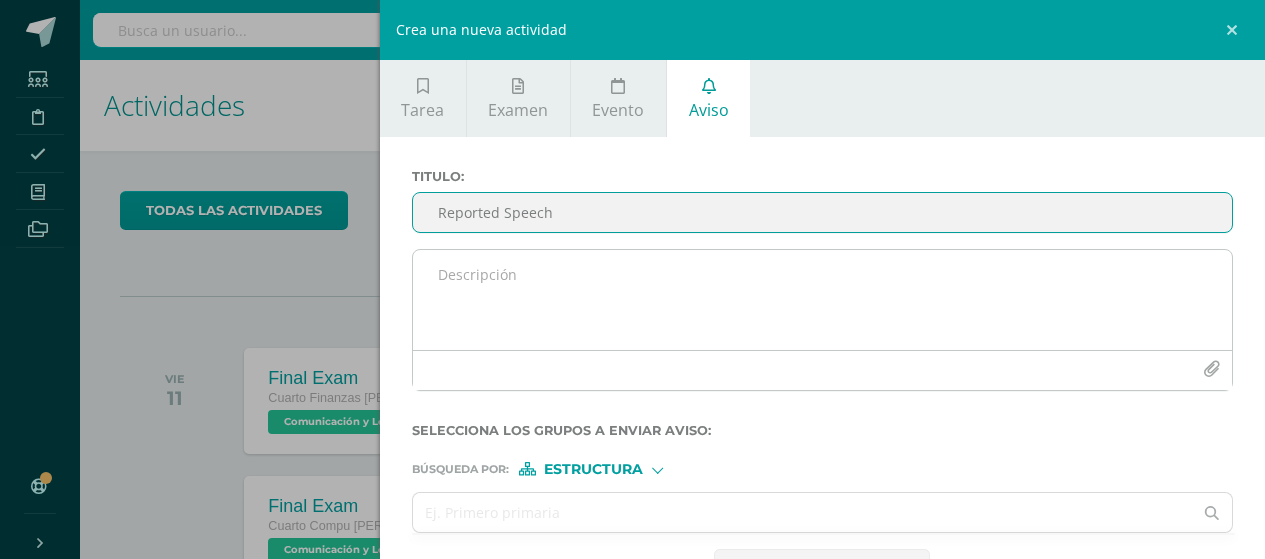 click at bounding box center [1211, 369] 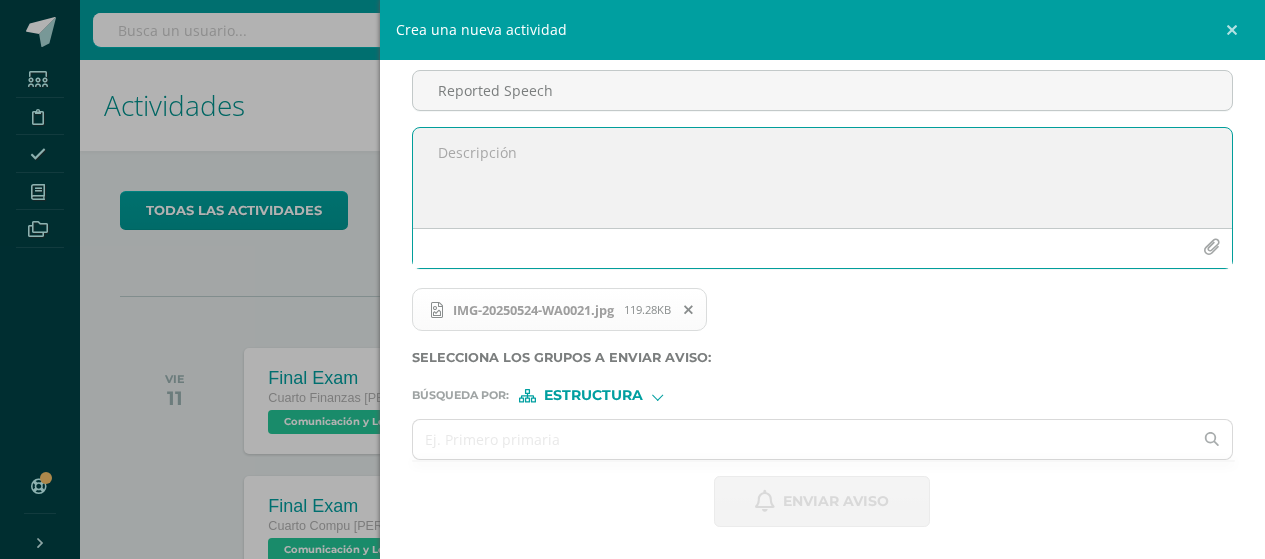 scroll, scrollTop: 0, scrollLeft: 0, axis: both 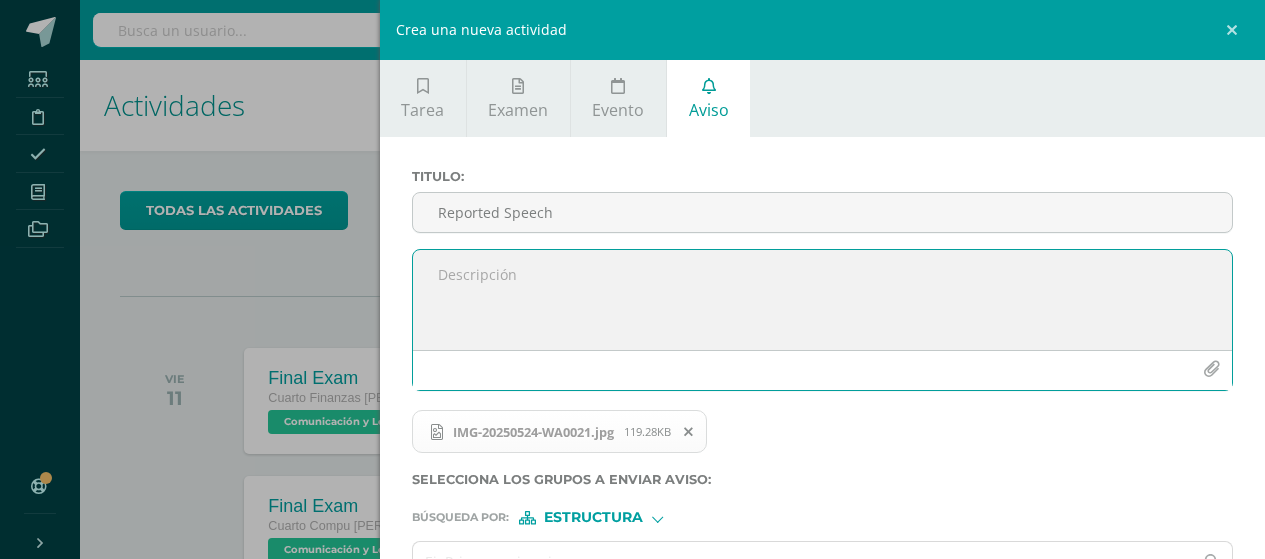click at bounding box center [823, 300] 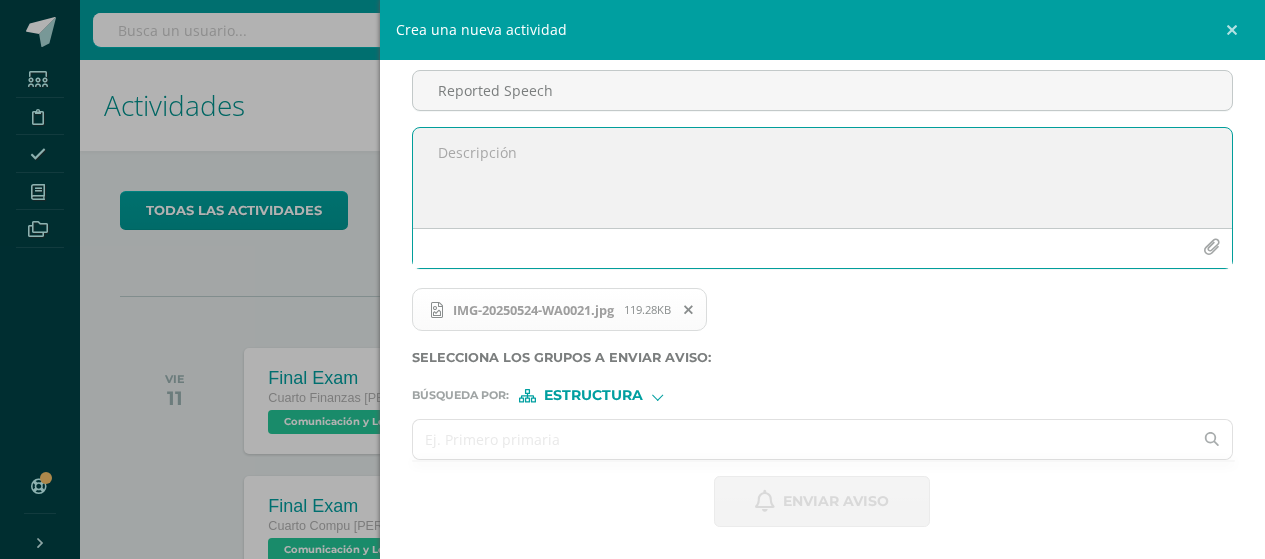 click at bounding box center (803, 439) 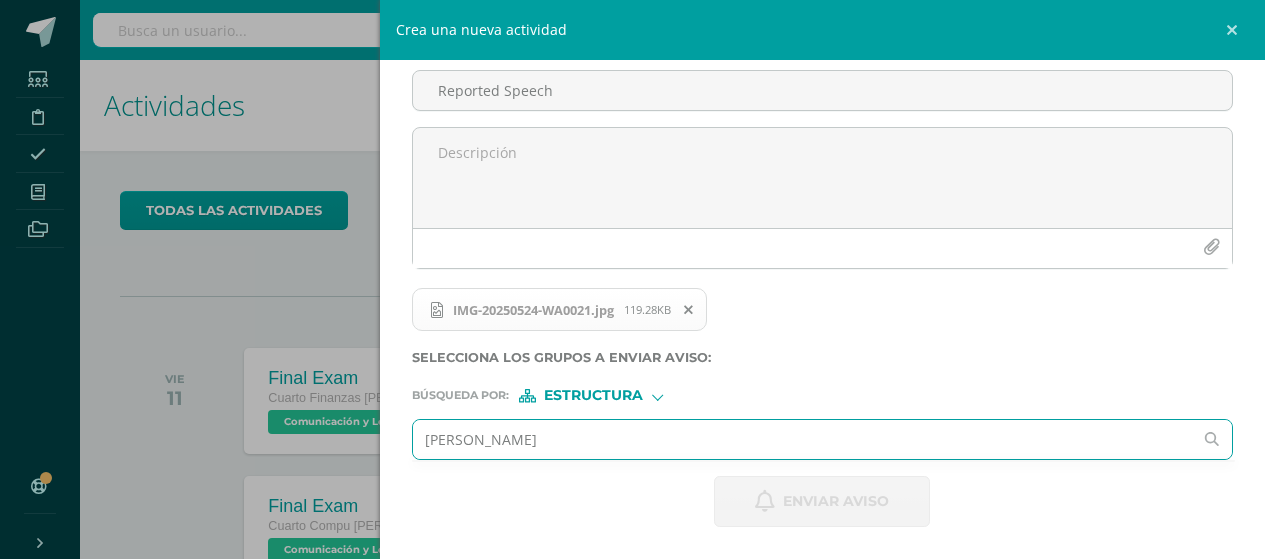 type on "Quinto" 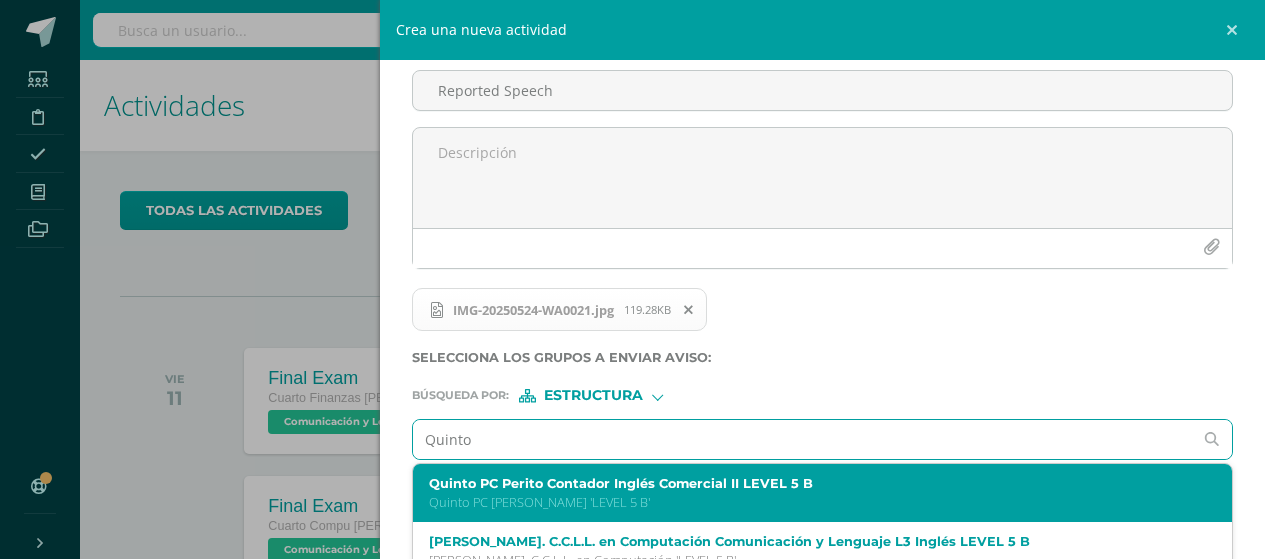 click on "Quinto PC Perito Contador Inglés Comercial II LEVEL 5 B" at bounding box center (805, 483) 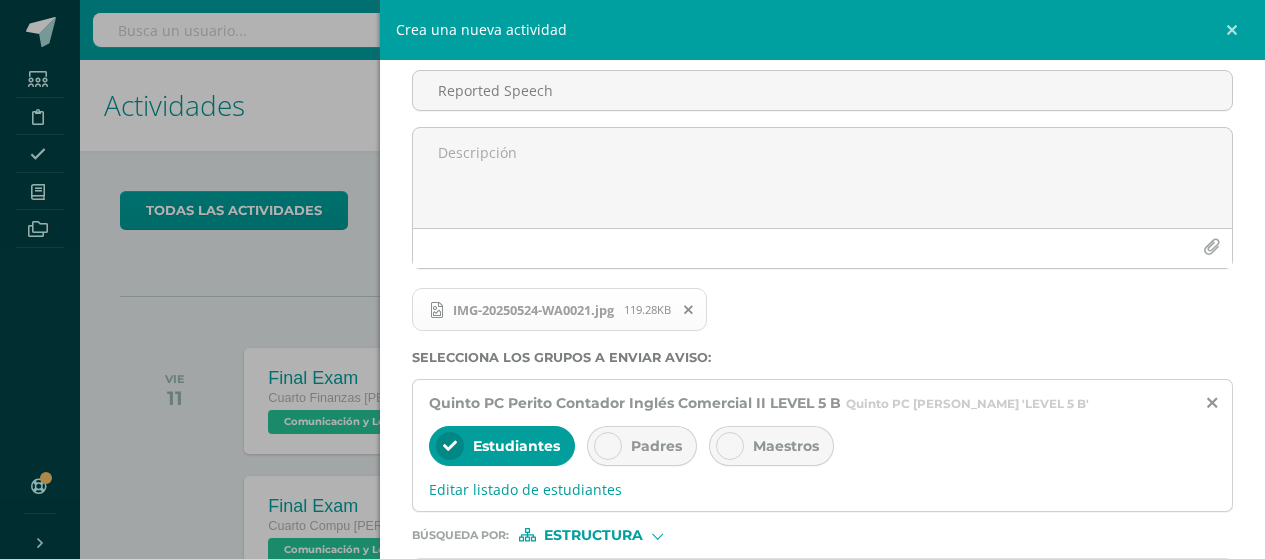 scroll, scrollTop: 262, scrollLeft: 0, axis: vertical 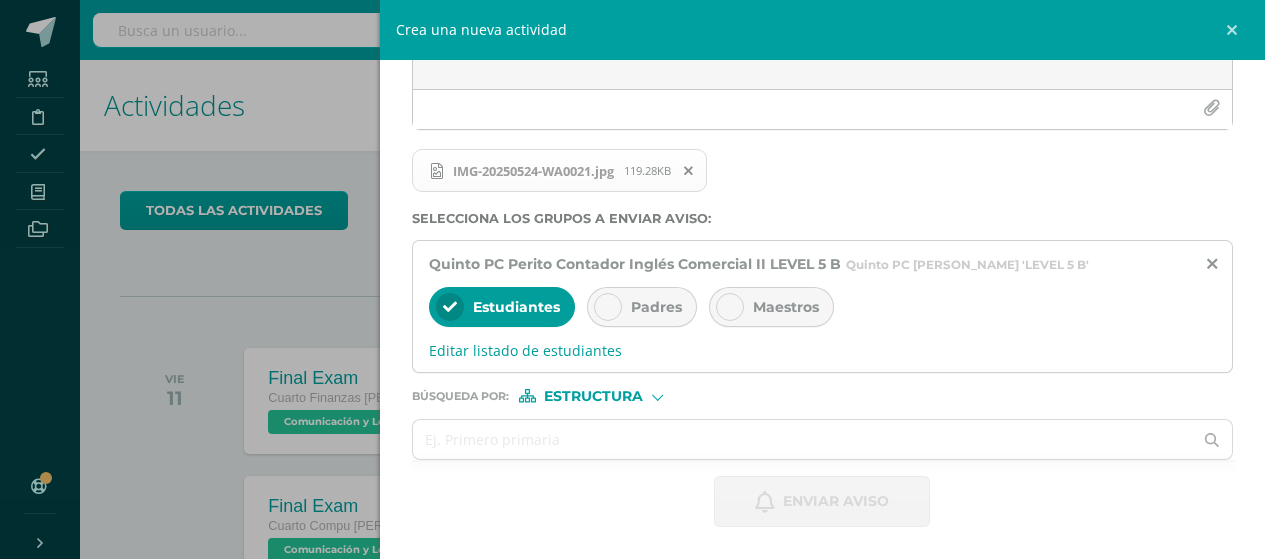 click at bounding box center (730, 307) 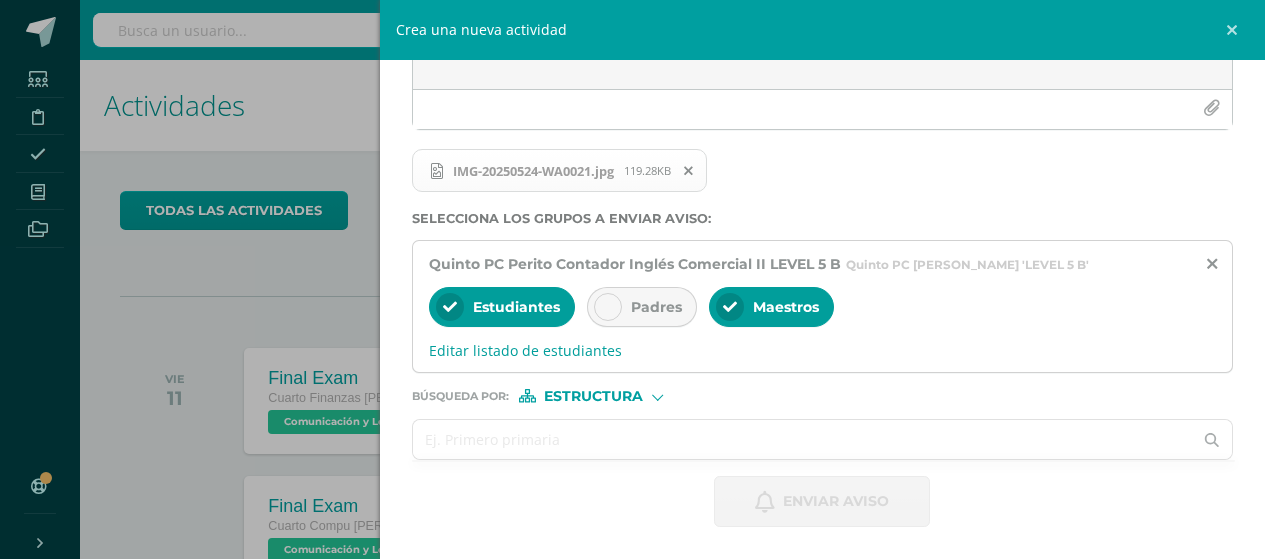 click at bounding box center (803, 439) 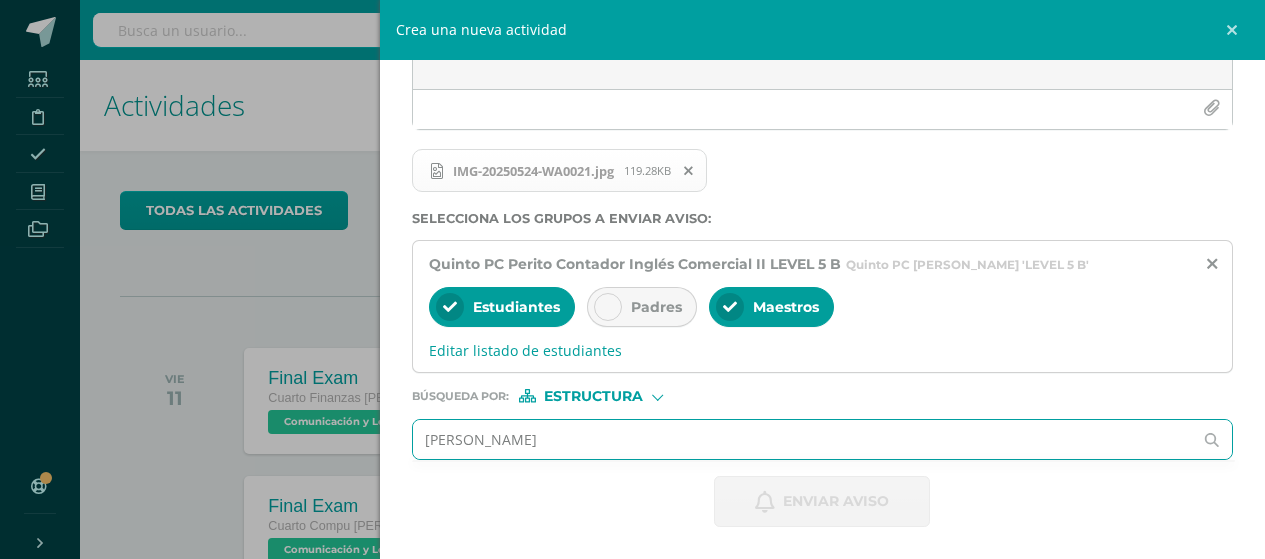 type on "quinto" 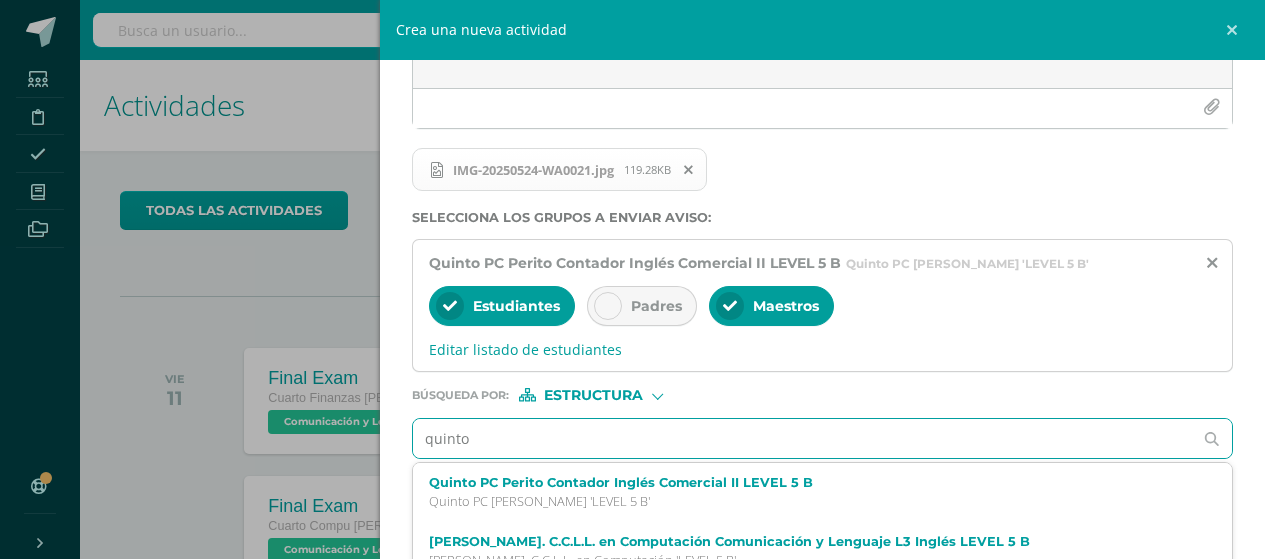scroll, scrollTop: 100, scrollLeft: 0, axis: vertical 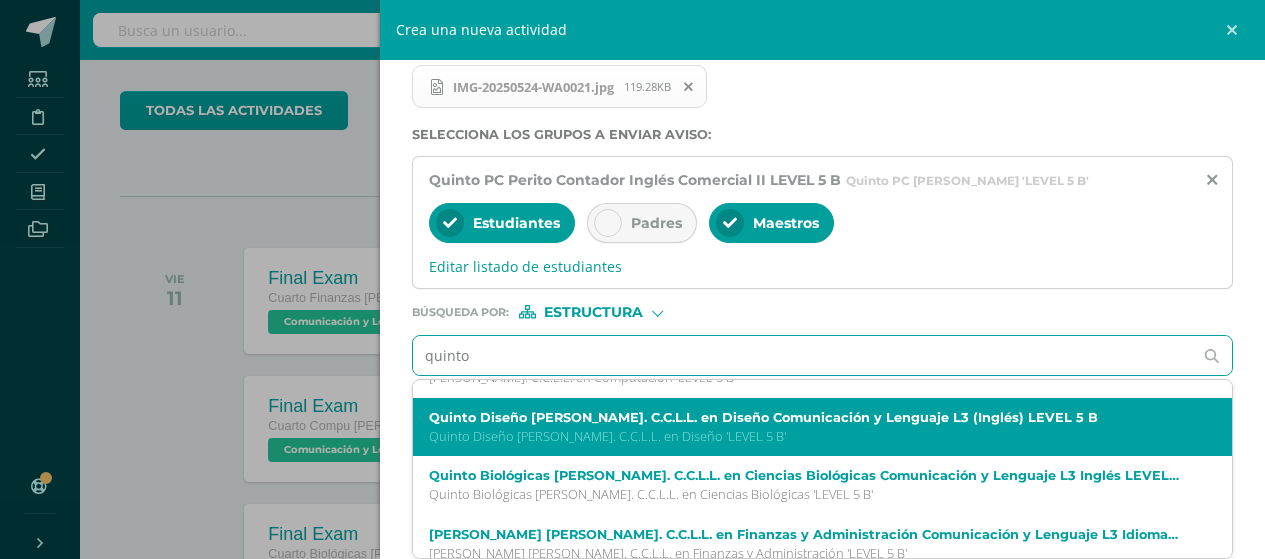 click on "Quinto Diseño Bach. C.C.L.L. en Diseño Comunicación y Lenguaje L3 (Inglés) LEVEL 5 B" at bounding box center [805, 417] 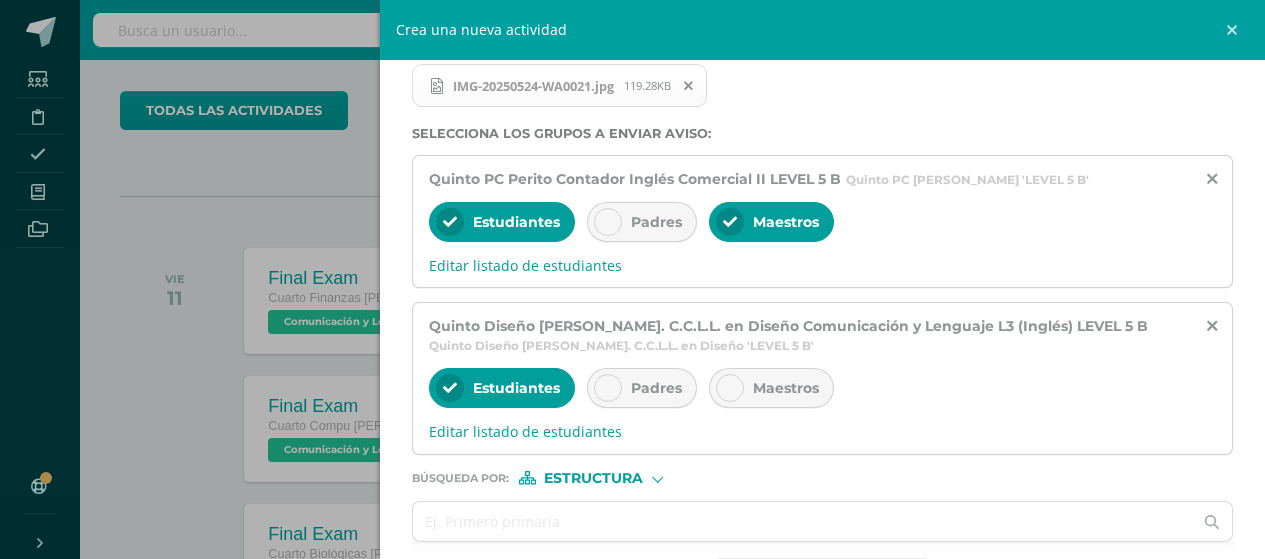 scroll, scrollTop: 0, scrollLeft: 0, axis: both 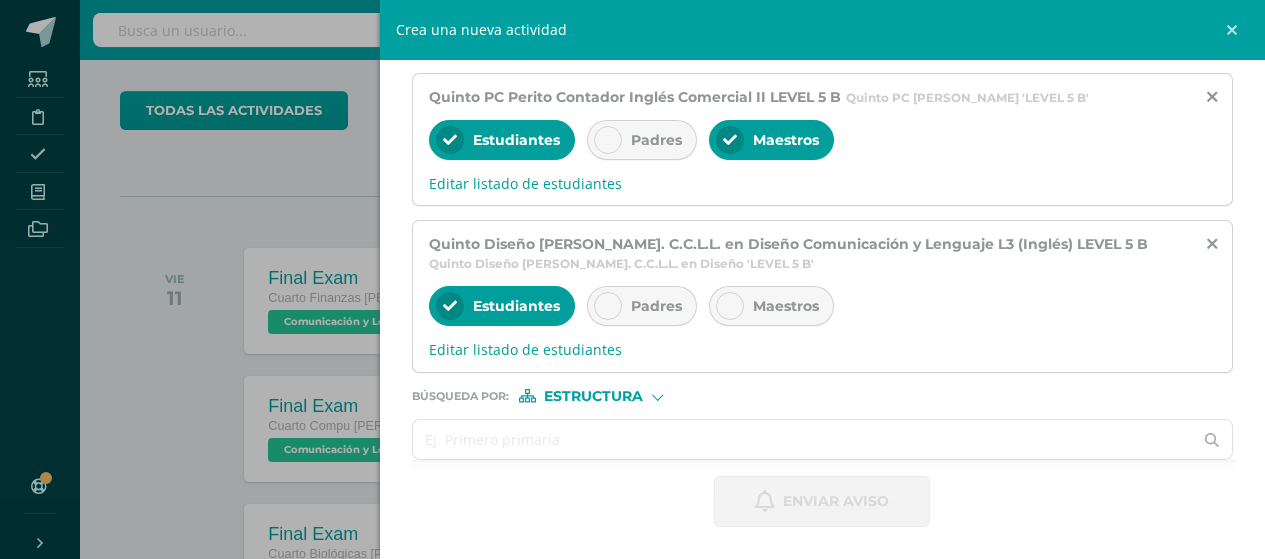 click at bounding box center (803, 439) 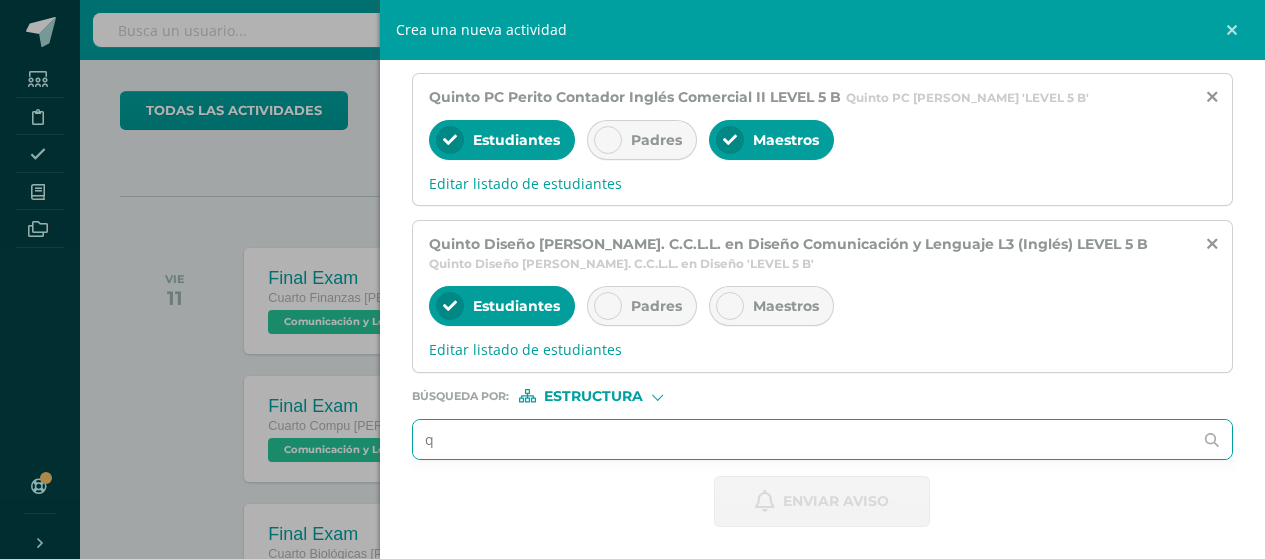 click on "q" at bounding box center (803, 439) 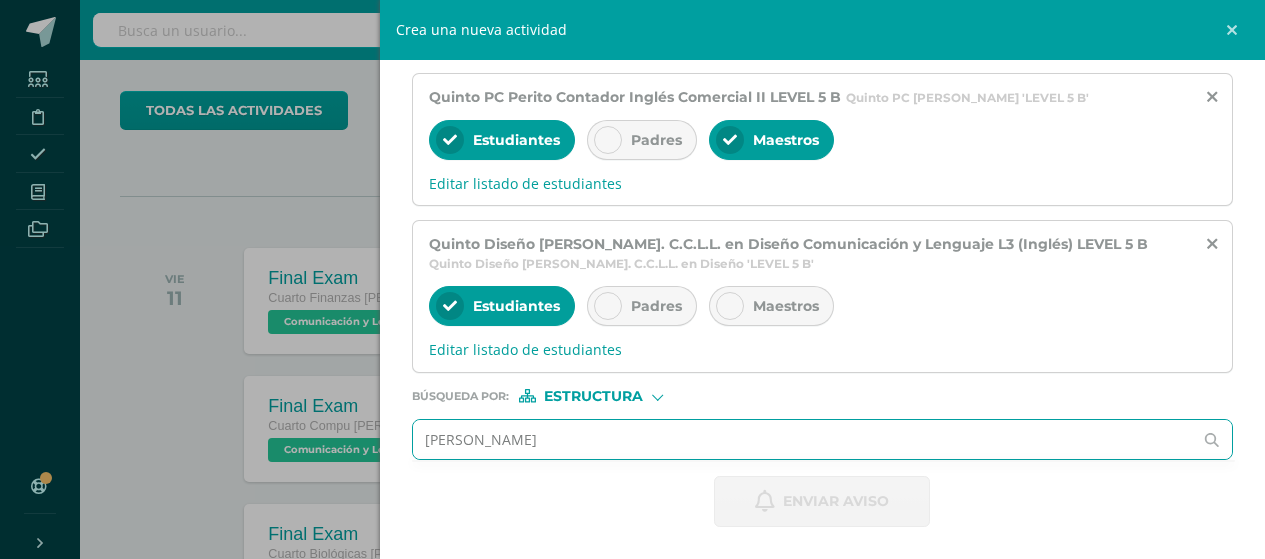 type on "quinto" 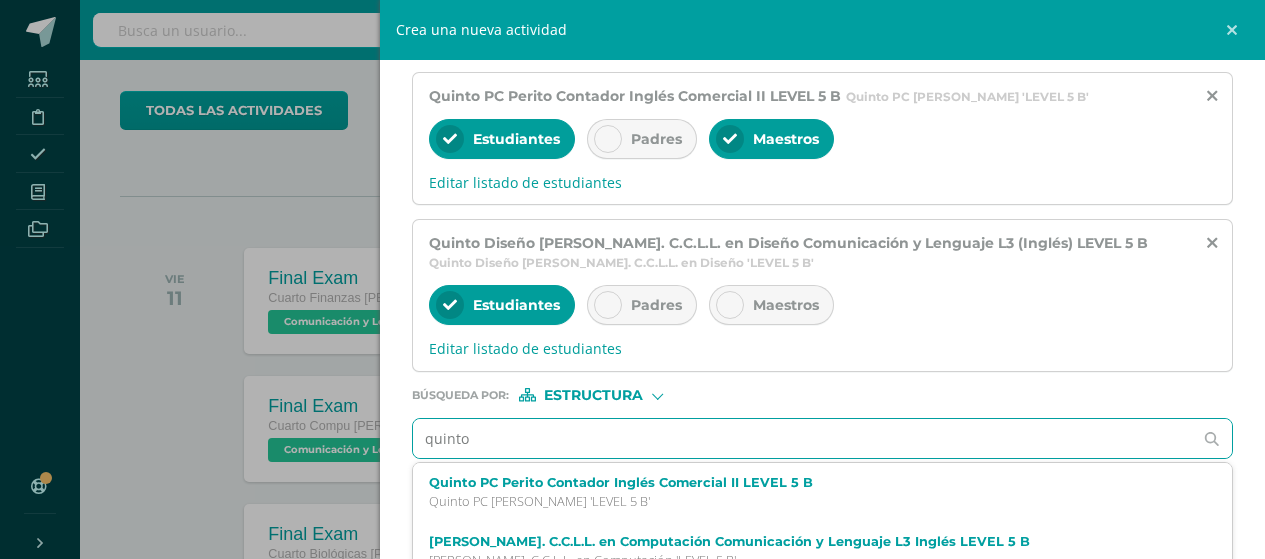 scroll, scrollTop: 513, scrollLeft: 0, axis: vertical 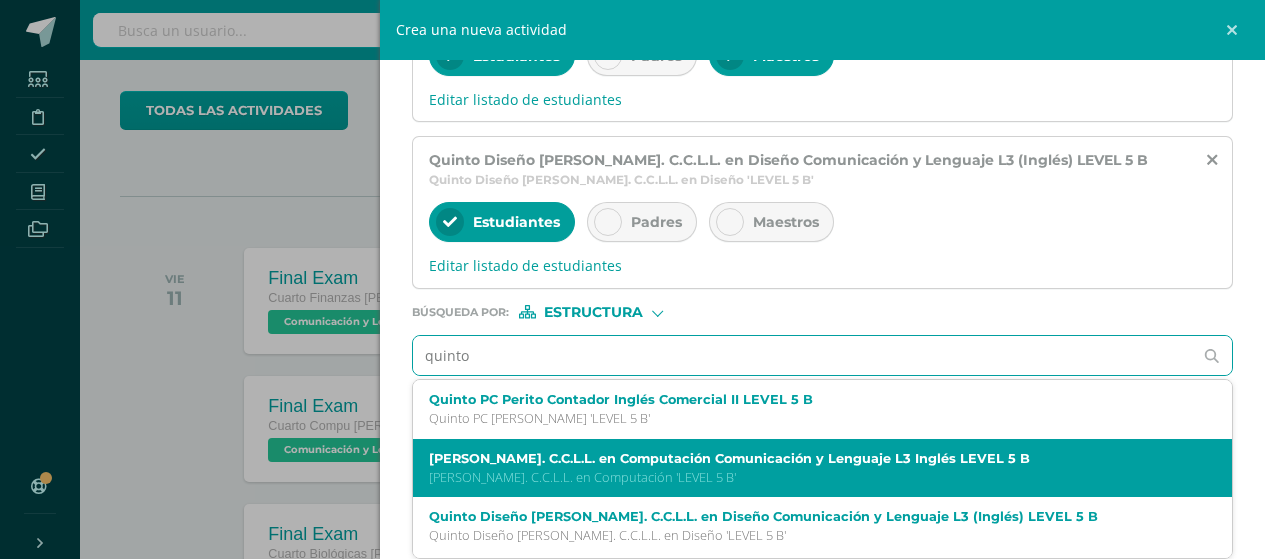 click on "Quinto Compu Bach. C.C.L.L. en Computación Comunicación y Lenguaje L3 Inglés LEVEL 5 B" at bounding box center (805, 458) 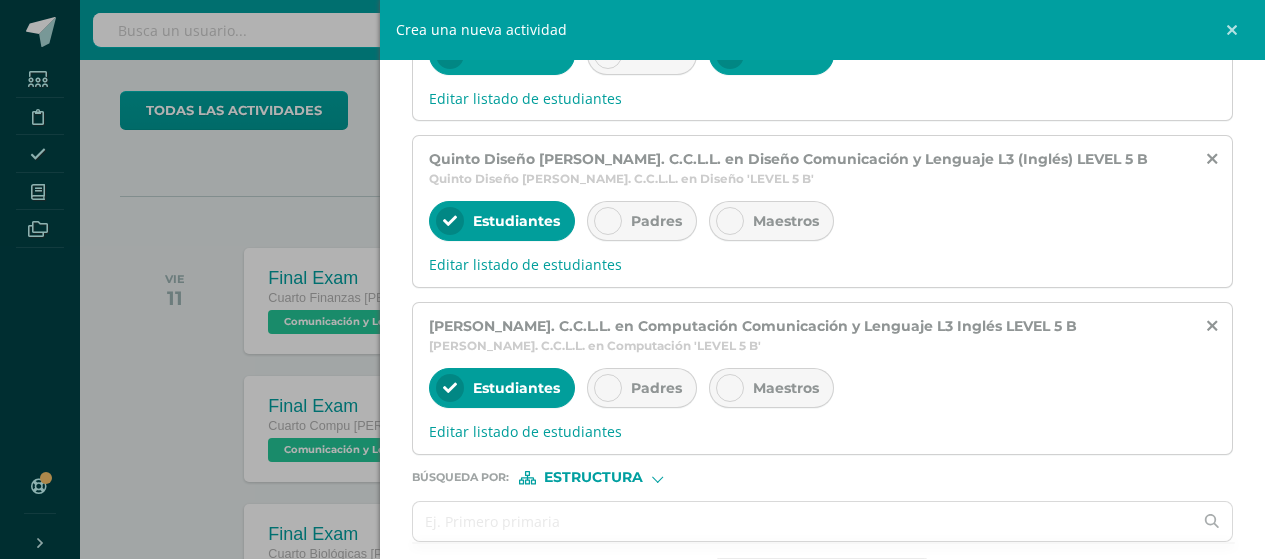 click on "Titulo : Reported Speech IMG-20250524-WA0021.jpg 119.28KB Selecciona los grupos a enviar aviso : Quinto PC Perito Contador Inglés Comercial II LEVEL 5 B Quinto PC Perito Contador 'LEVEL 5 B' Estudiantes Padres Maestros Editar listado de estudiantes Quinto Diseño Bach. C.C.L.L. en Diseño Comunicación y Lenguaje L3 (Inglés) LEVEL 5 B Quinto Diseño Bach. C.C.L.L. en Diseño 'LEVEL 5 B' Estudiantes Padres Maestros Editar listado de estudiantes Quinto Compu Bach. C.C.L.L. en Computación Comunicación y Lenguaje L3 Inglés LEVEL 5 B Quinto Compu Bach. C.C.L.L. en Computación 'LEVEL 5 B' Estudiantes Padres Maestros Editar listado de estudiantes Búsqueda por : Estructura Estructura Persona Enviar aviso" at bounding box center [823, 132] 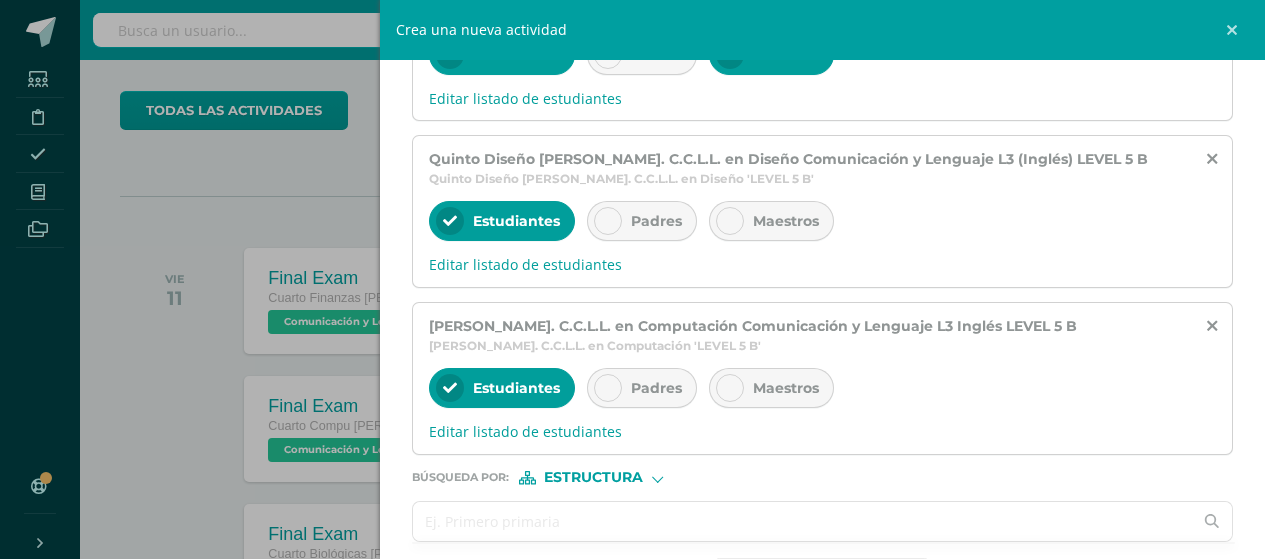 click at bounding box center (803, 521) 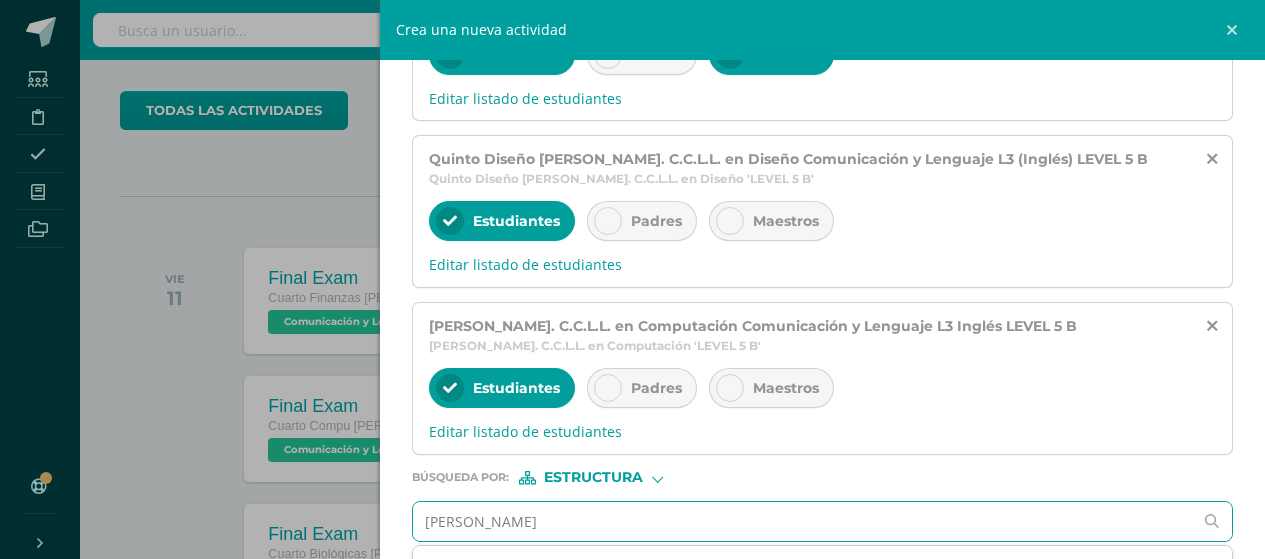 type on "quinto" 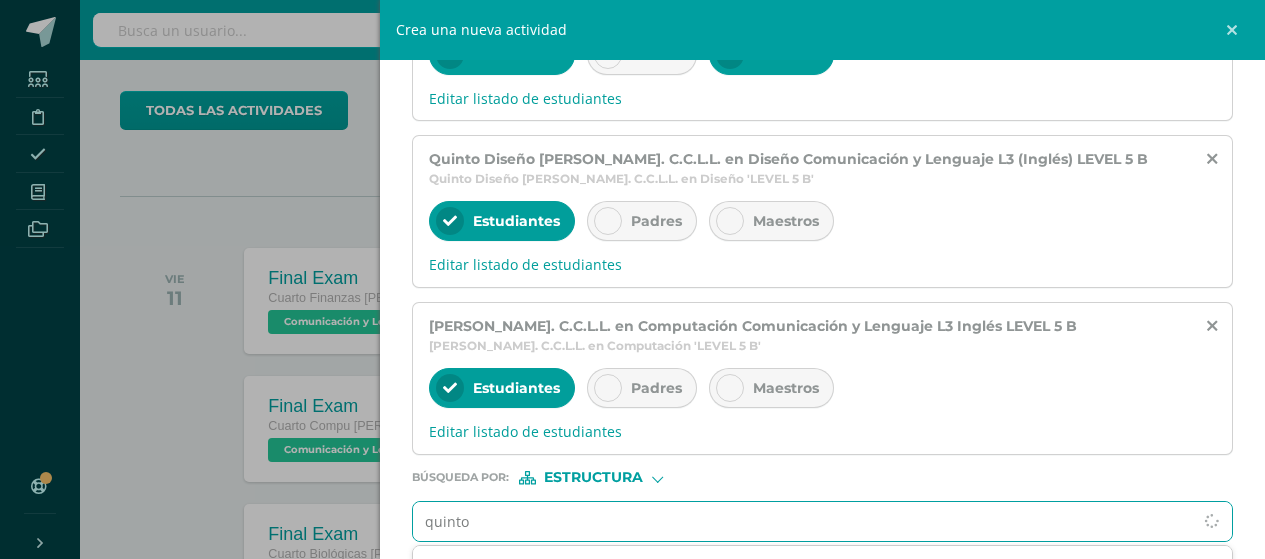 scroll, scrollTop: 679, scrollLeft: 0, axis: vertical 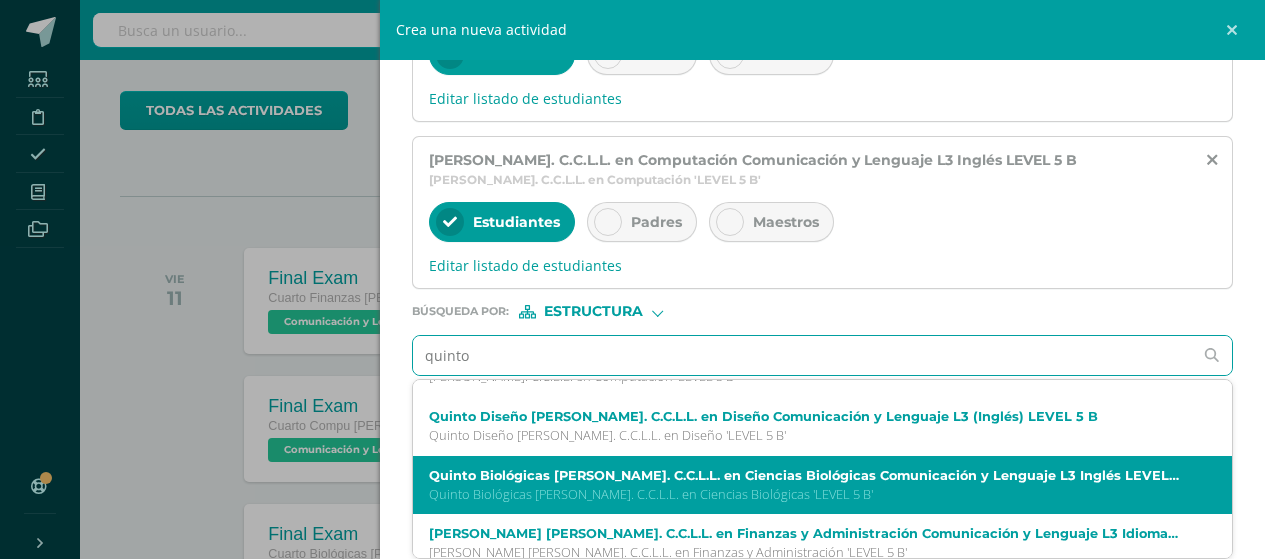 click on "Quinto Biológicas Bach. C.C.L.L.  en Ciencias Biológicas 'LEVEL 5 B'" at bounding box center (805, 494) 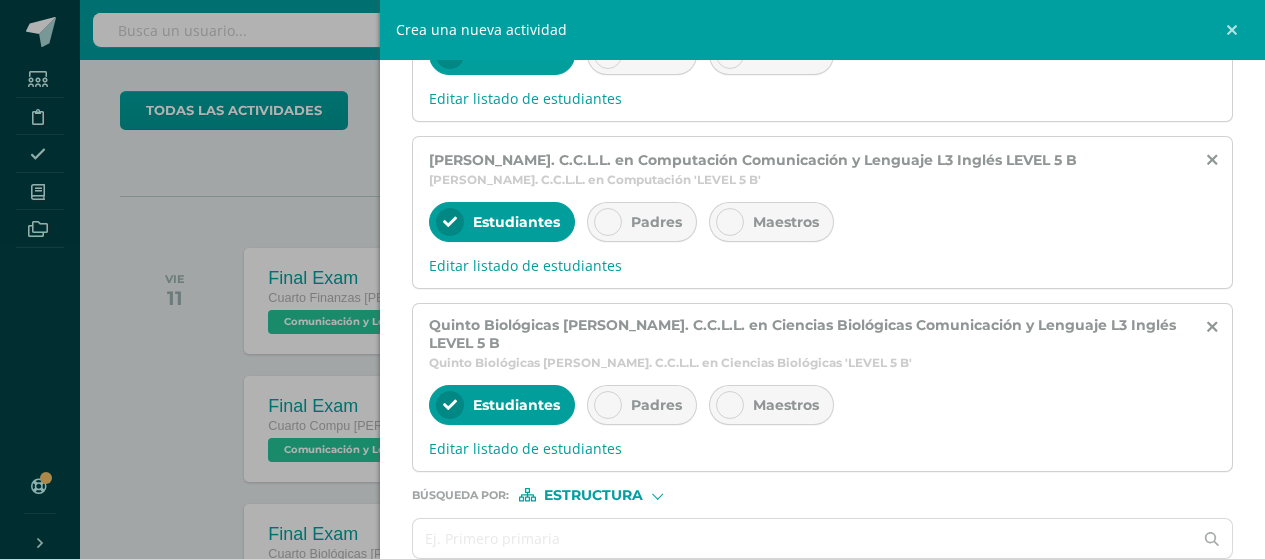 scroll, scrollTop: 0, scrollLeft: 0, axis: both 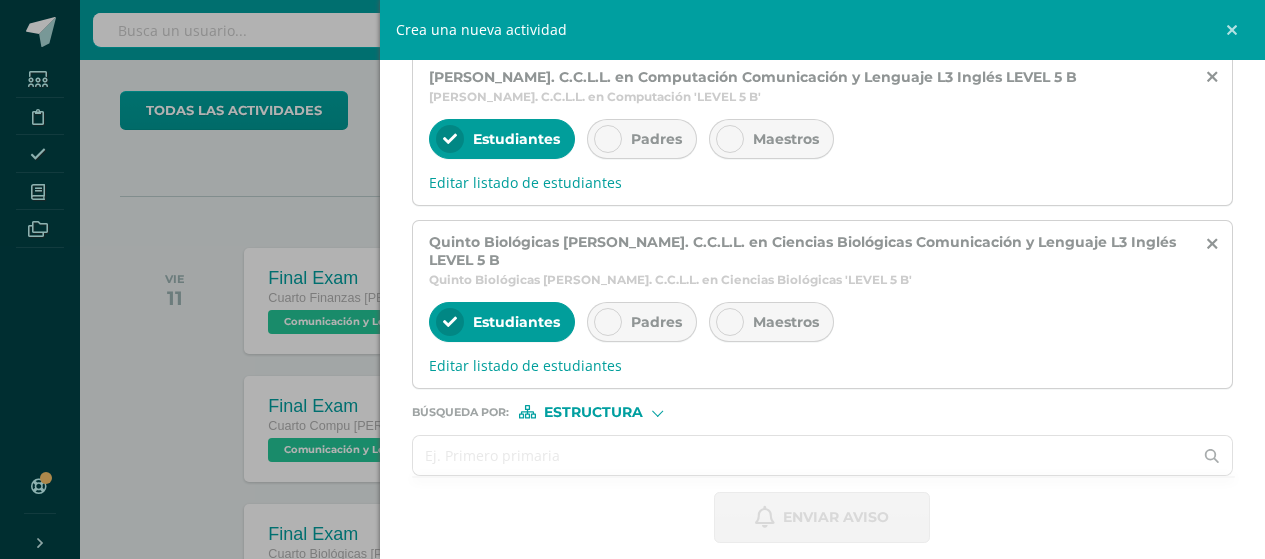 click at bounding box center [803, 455] 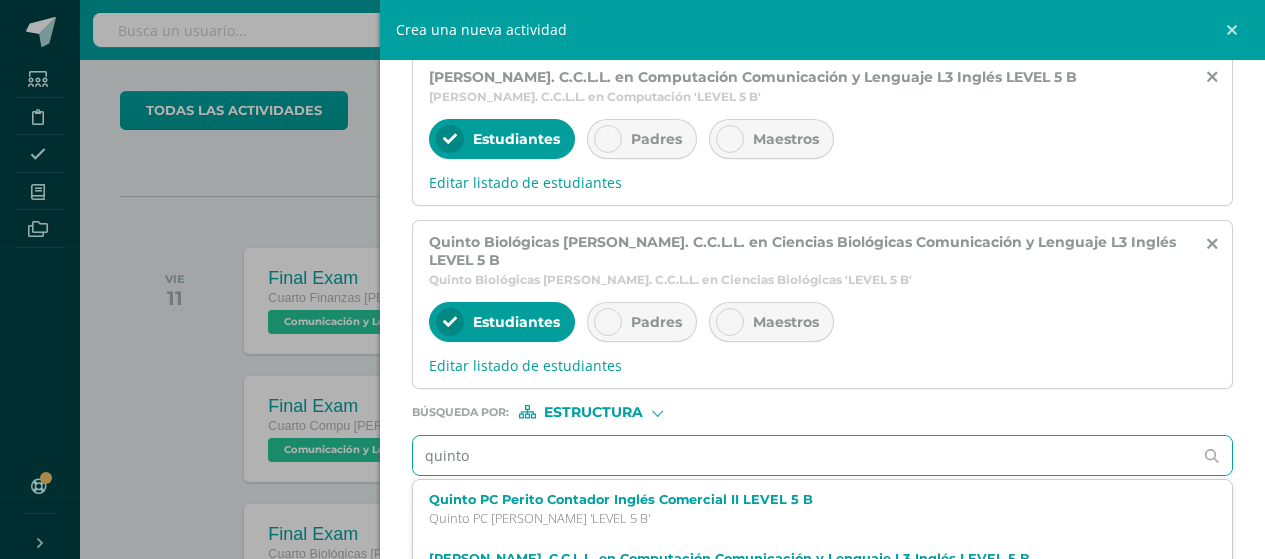 type on "quinto f" 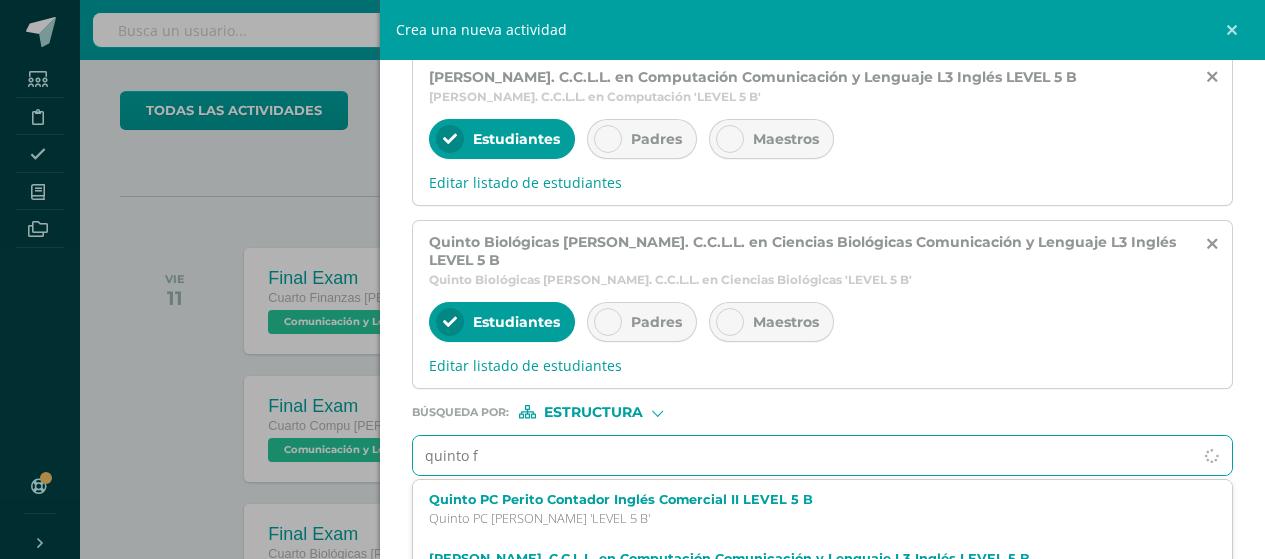 scroll, scrollTop: 846, scrollLeft: 0, axis: vertical 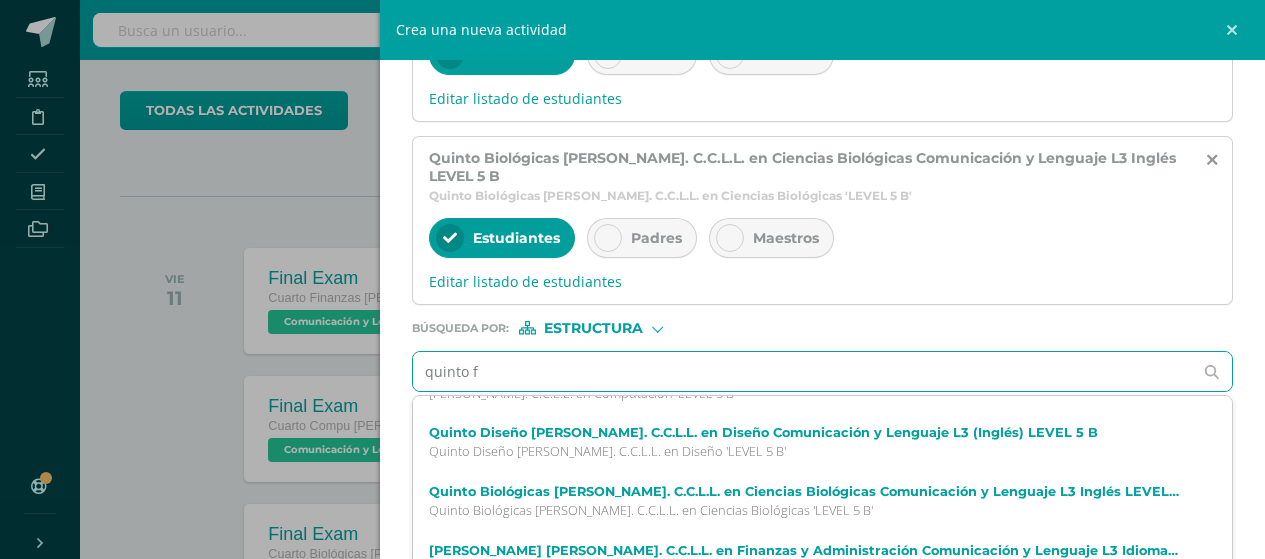 click on "Quinto Finanzas Bach. C.C.L.L.  en Finanzas y Administración Comunicación y Lenguaje L3 Idioma Inglés LEVEL 5 B" at bounding box center [805, 550] 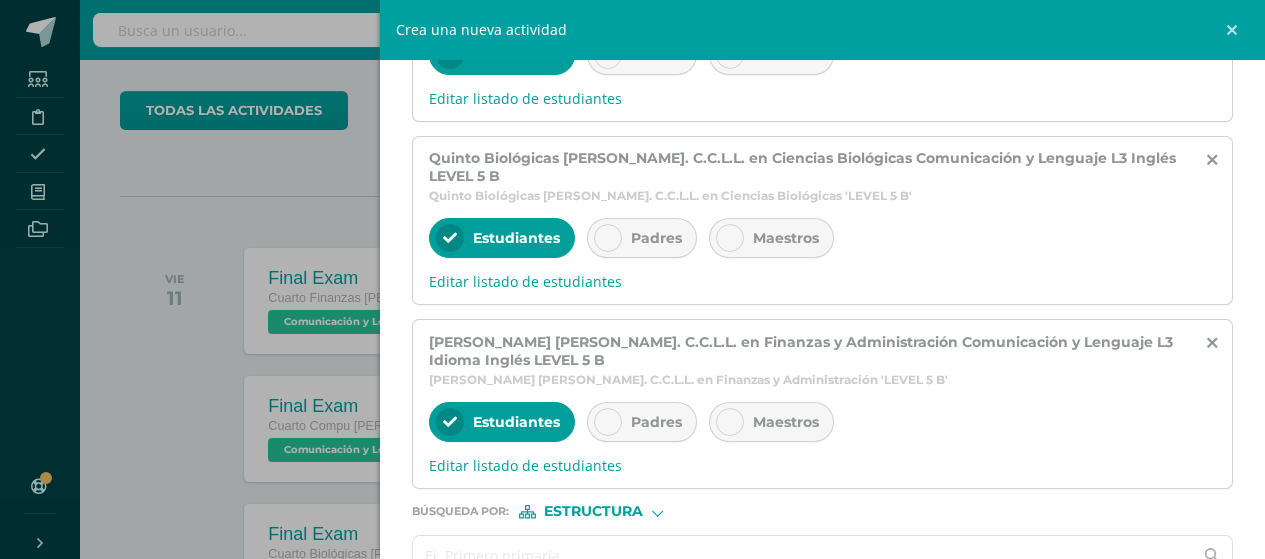 scroll, scrollTop: 0, scrollLeft: 0, axis: both 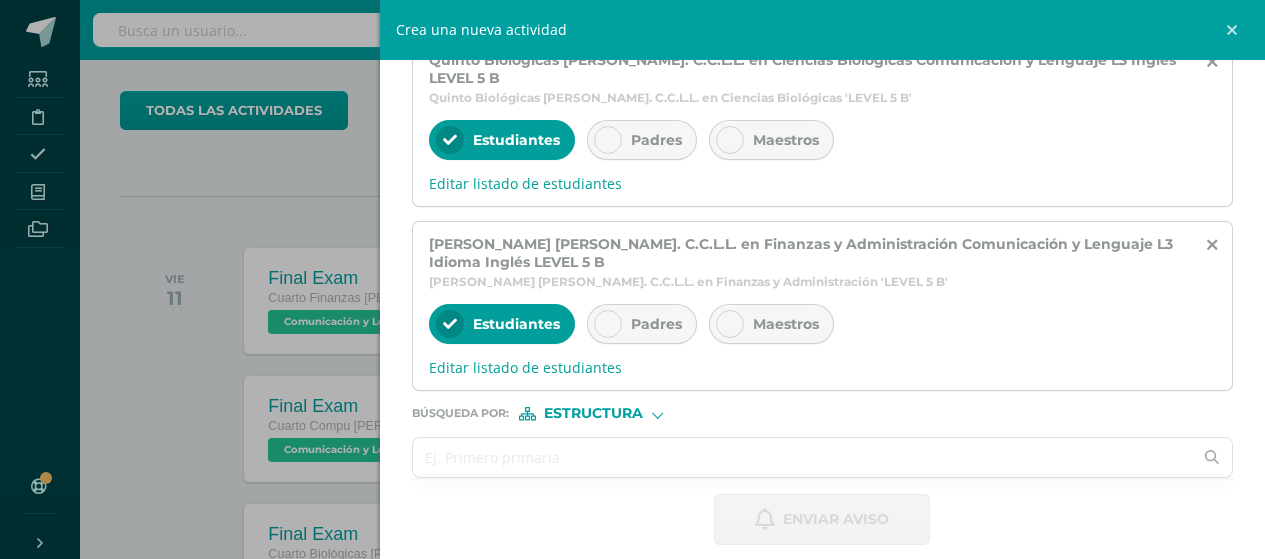 click at bounding box center (803, 457) 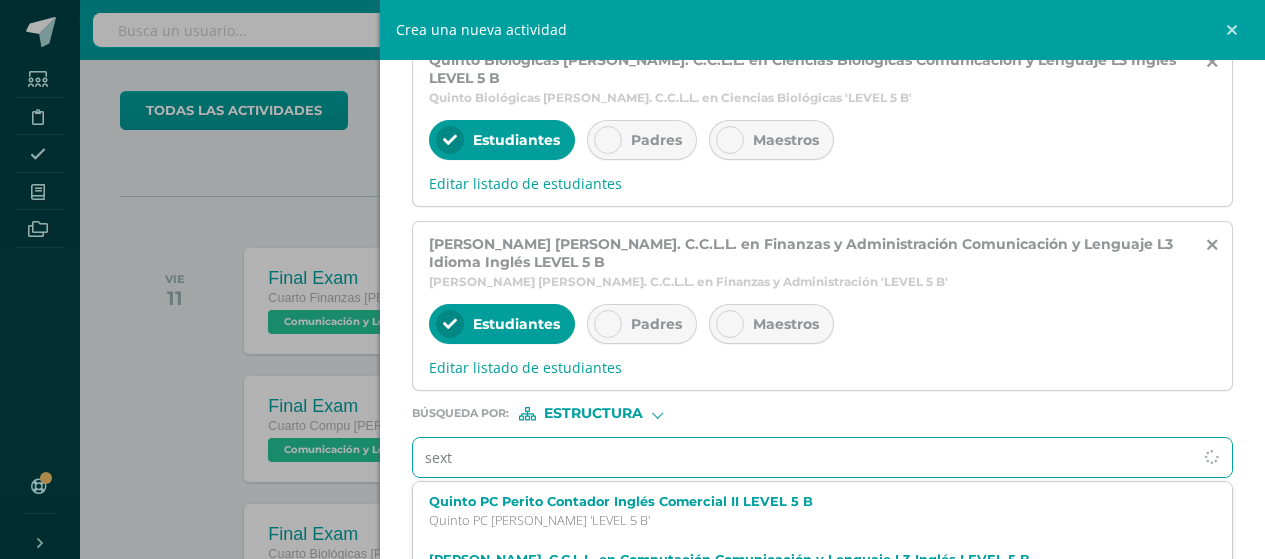type on "sexto" 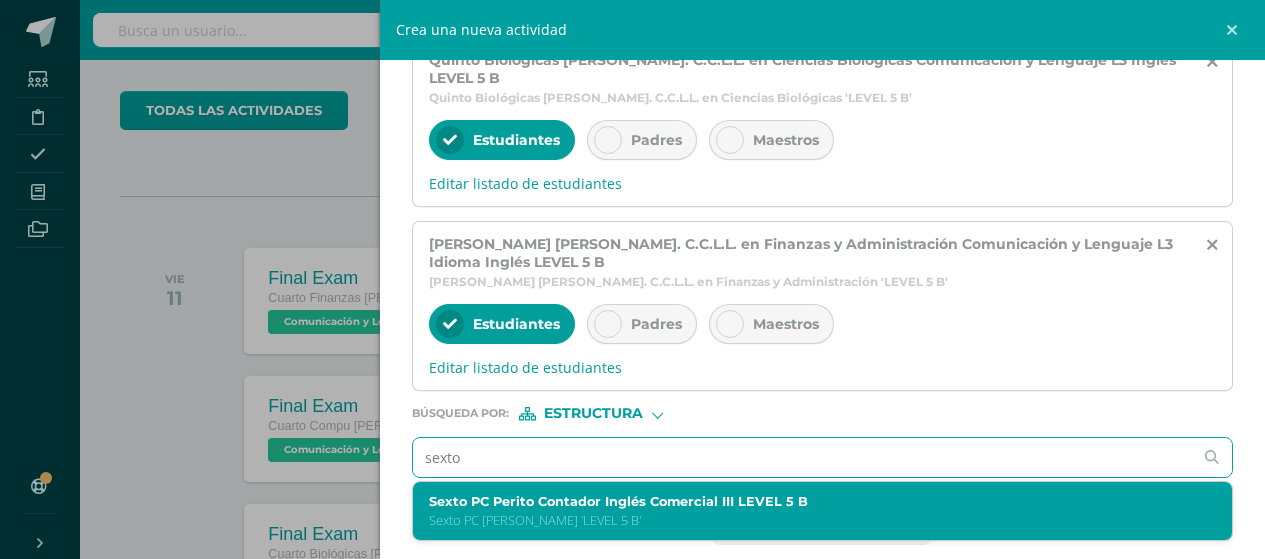 click on "Sexto PC Perito Contador 'LEVEL 5 B'" at bounding box center [805, 520] 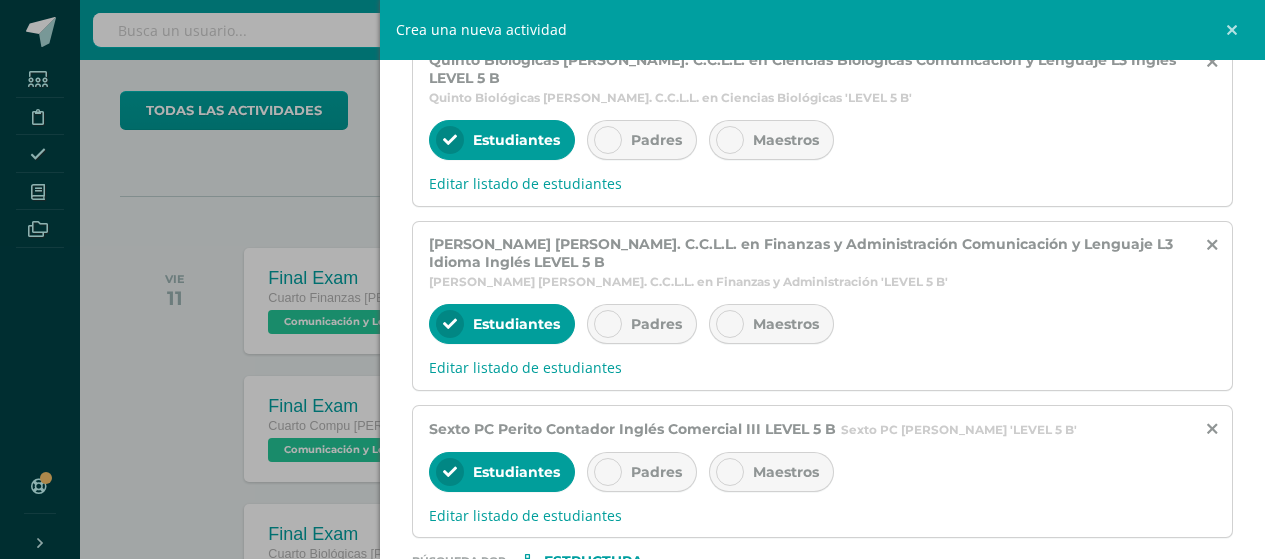 scroll, scrollTop: 1092, scrollLeft: 0, axis: vertical 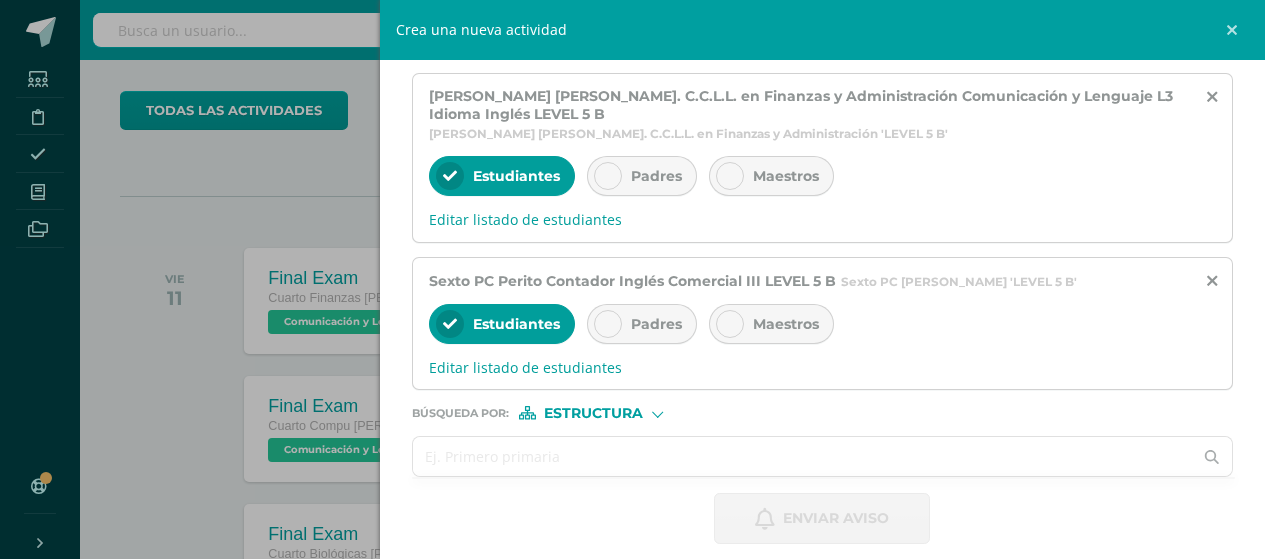 click at bounding box center (803, 456) 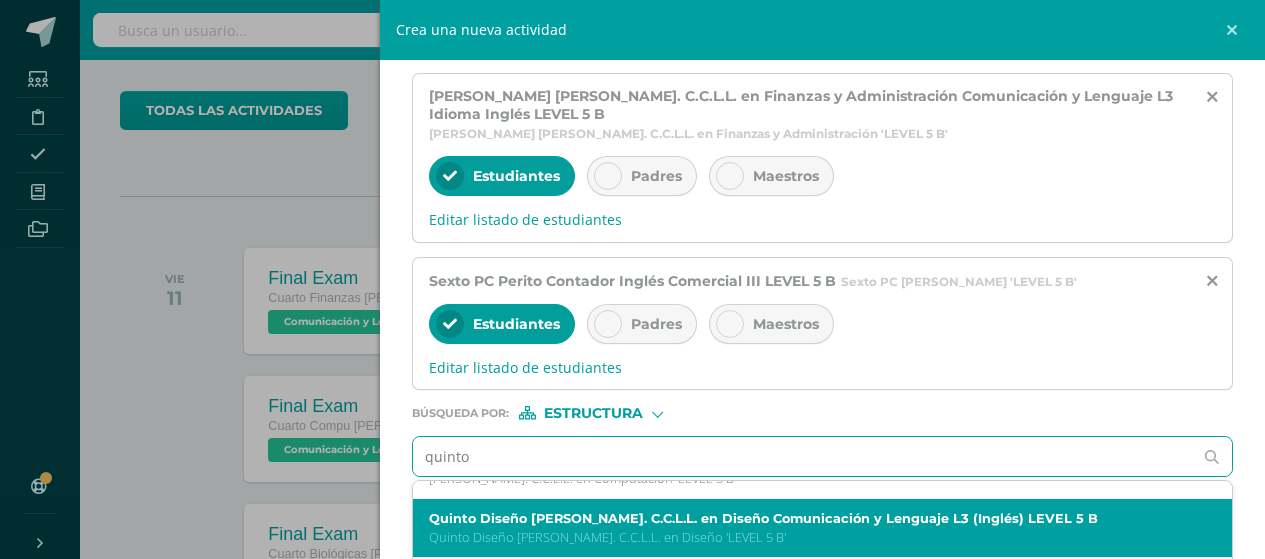 scroll, scrollTop: 118, scrollLeft: 0, axis: vertical 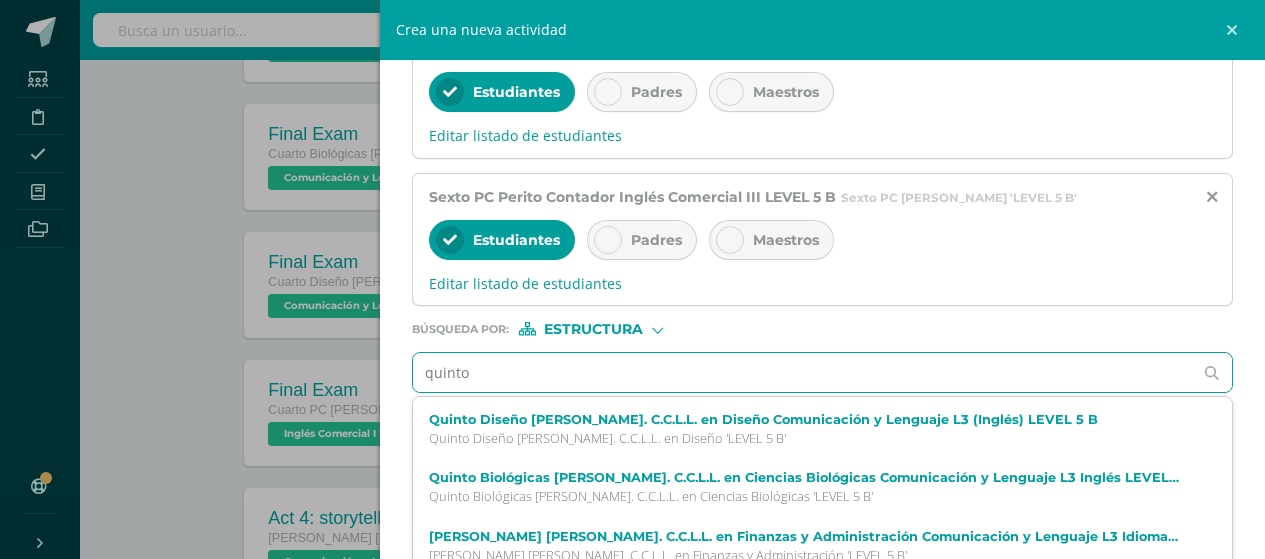 type on "quinto" 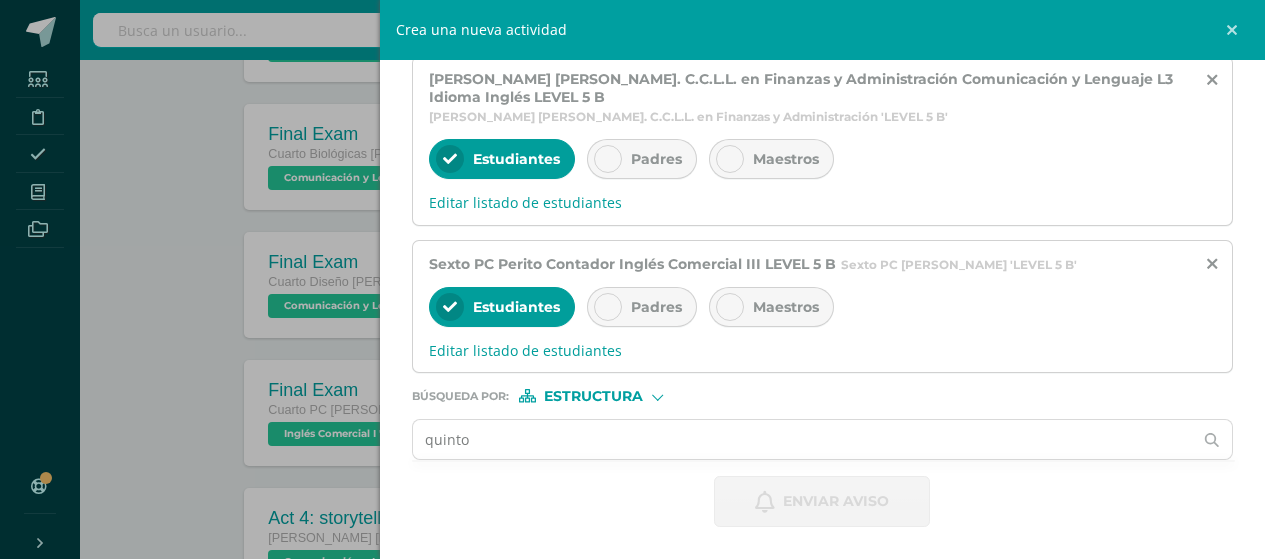scroll, scrollTop: 0, scrollLeft: 0, axis: both 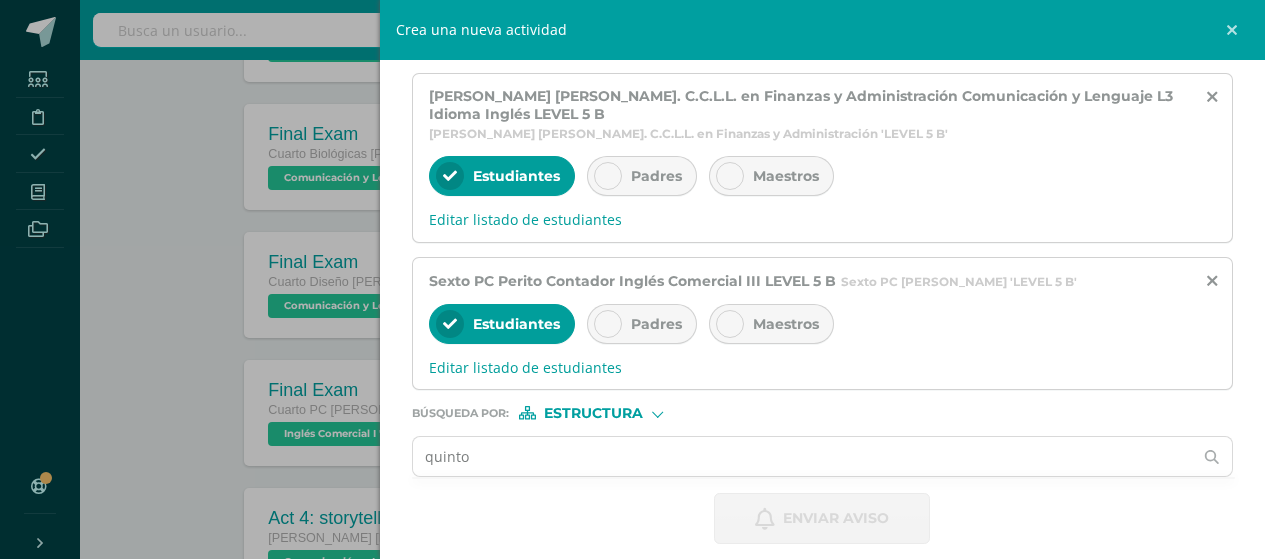click on "Titulo : Reported Speech IMG-20250524-WA0021.jpg 119.28KB Selecciona los grupos a enviar aviso : Quinto PC Perito Contador Inglés Comercial II LEVEL 5 B Quinto PC Perito Contador 'LEVEL 5 B' Estudiantes Padres Maestros Editar listado de estudiantes Quinto Diseño Bach. C.C.L.L. en Diseño Comunicación y Lenguaje L3 (Inglés) LEVEL 5 B Quinto Diseño Bach. C.C.L.L. en Diseño 'LEVEL 5 B' Estudiantes Padres Maestros Editar listado de estudiantes Quinto Compu Bach. C.C.L.L. en Computación Comunicación y Lenguaje L3 Inglés LEVEL 5 B Quinto Compu Bach. C.C.L.L. en Computación 'LEVEL 5 B' Estudiantes Padres Maestros Editar listado de estudiantes Quinto Biológicas Bach. C.C.L.L.  en Ciencias Biológicas Comunicación y Lenguaje L3 Inglés LEVEL 5 B Quinto Biológicas Bach. C.C.L.L.  en Ciencias Biológicas 'LEVEL 5 B' Estudiantes Padres Maestros Editar listado de estudiantes Quinto Finanzas Bach. C.C.L.L.  en Finanzas y Administración Comunicación y Lenguaje L3 Idioma Inglés LEVEL 5 B Estudiantes Padres :" at bounding box center [823, -190] 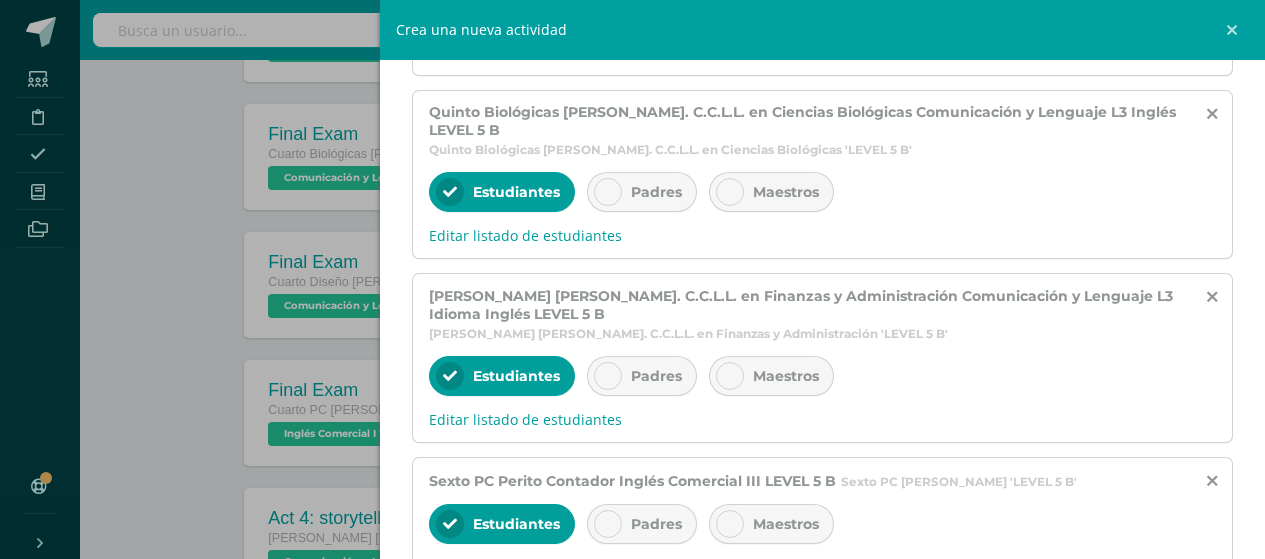 scroll, scrollTop: 1092, scrollLeft: 0, axis: vertical 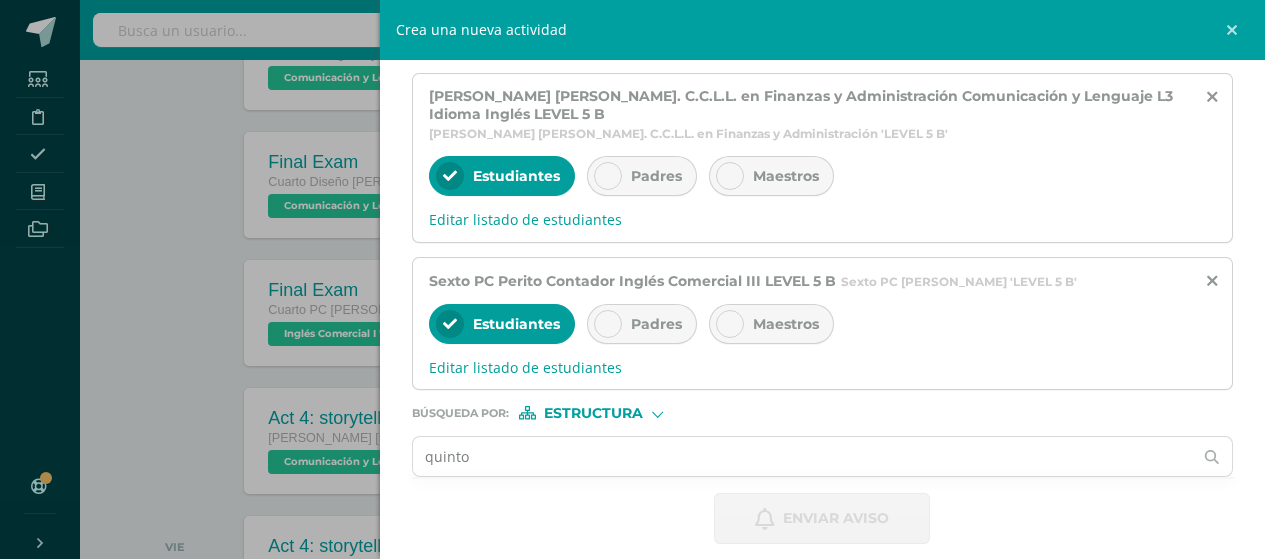 drag, startPoint x: 782, startPoint y: 304, endPoint x: 783, endPoint y: 294, distance: 10.049875 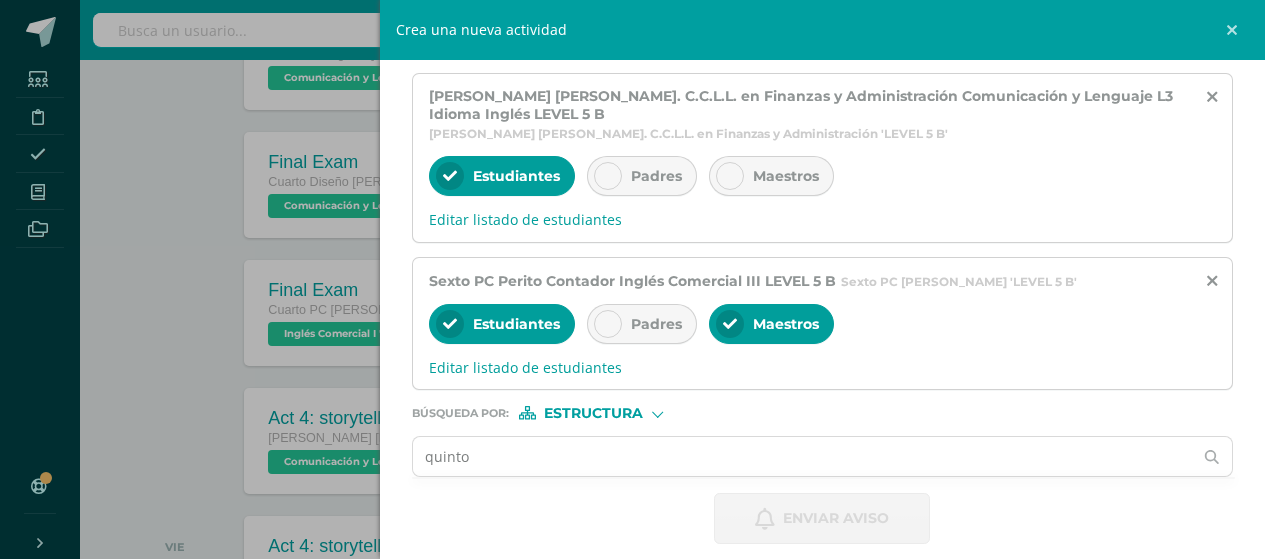 click on "Maestros" at bounding box center (771, 176) 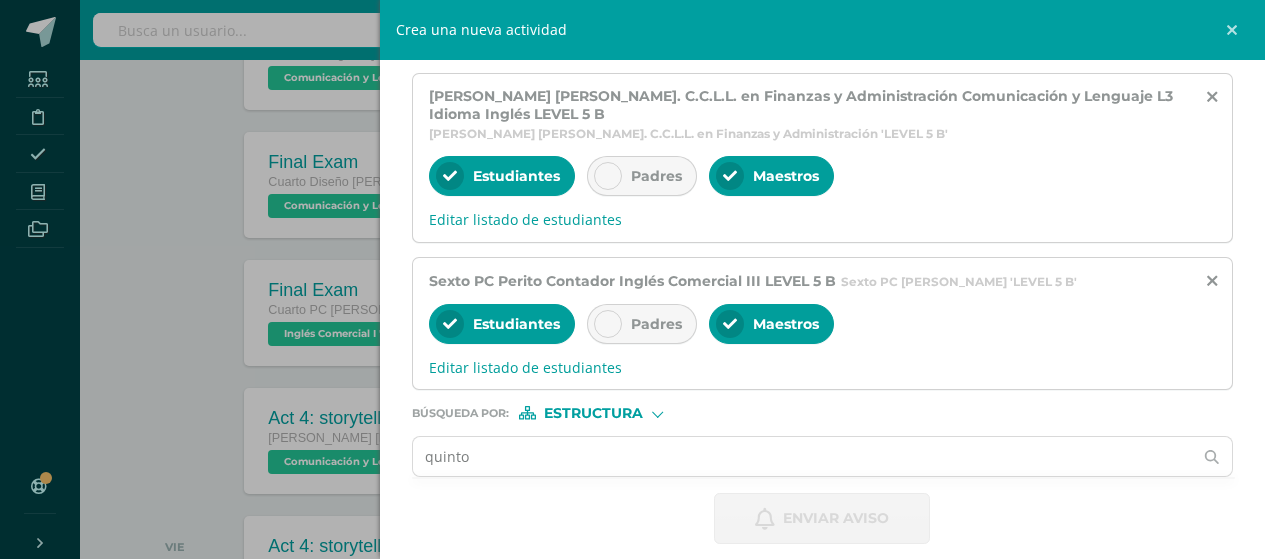 scroll, scrollTop: 692, scrollLeft: 0, axis: vertical 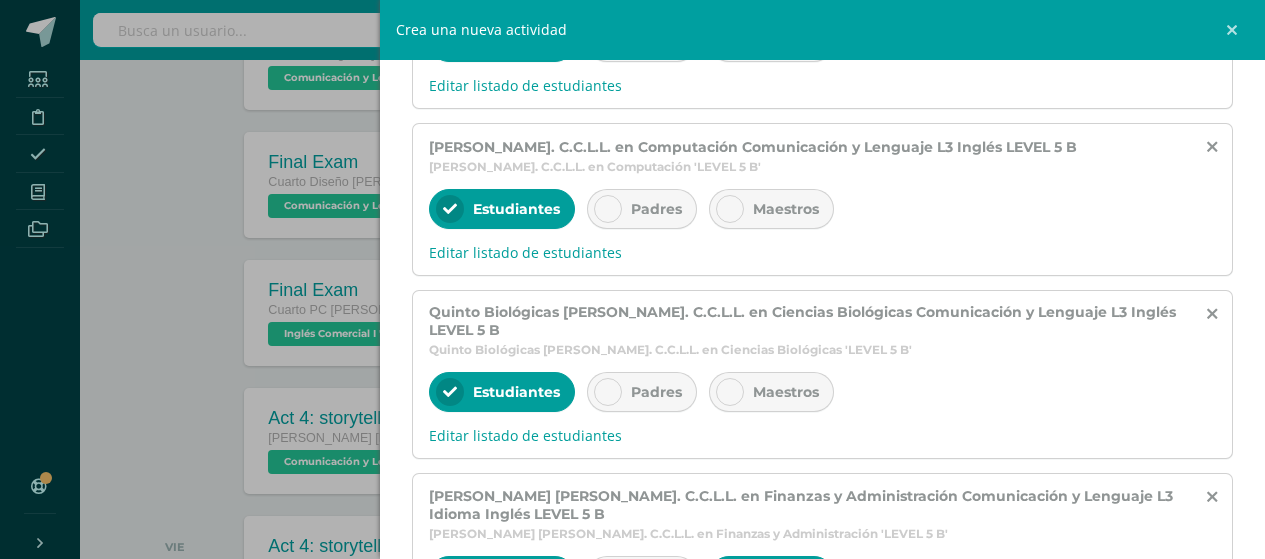 click on "Maestros" at bounding box center [786, 209] 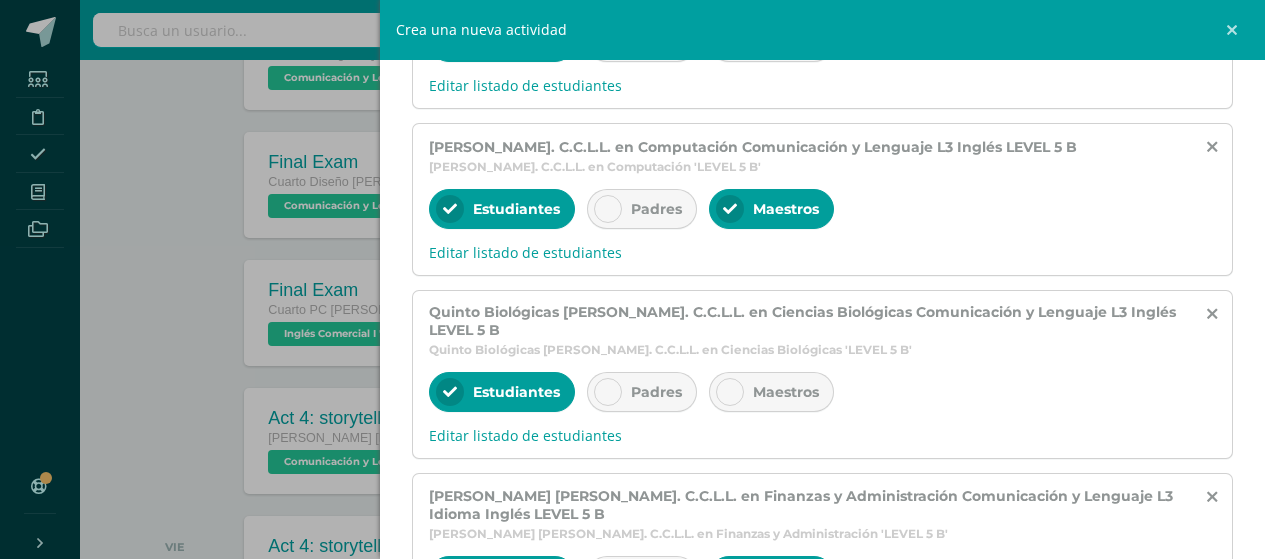 click on "Maestros" at bounding box center [786, 392] 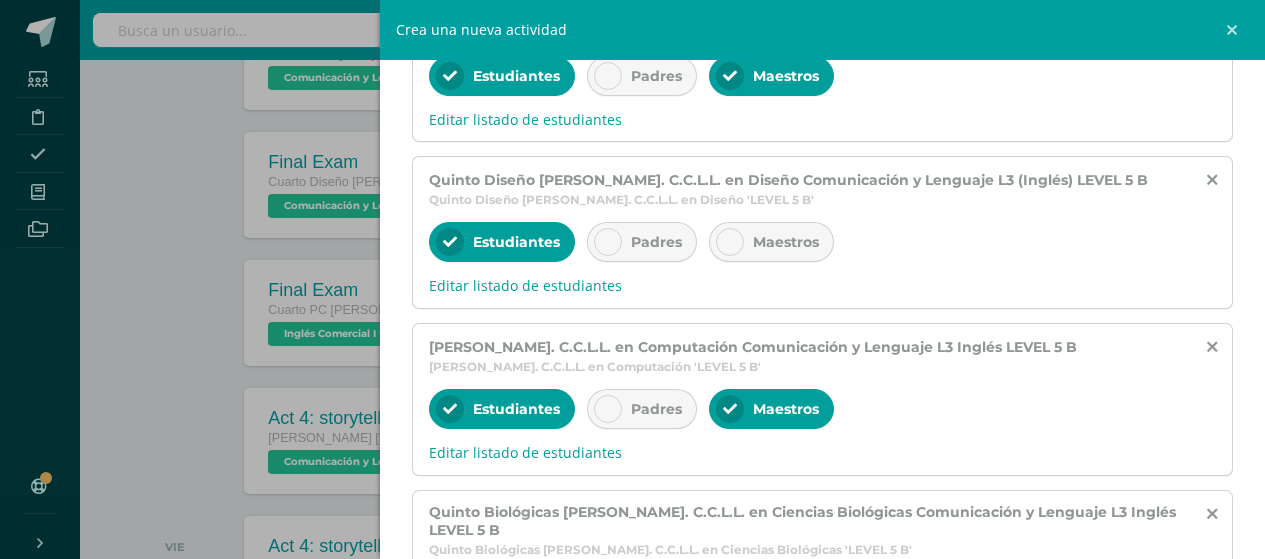 scroll, scrollTop: 292, scrollLeft: 0, axis: vertical 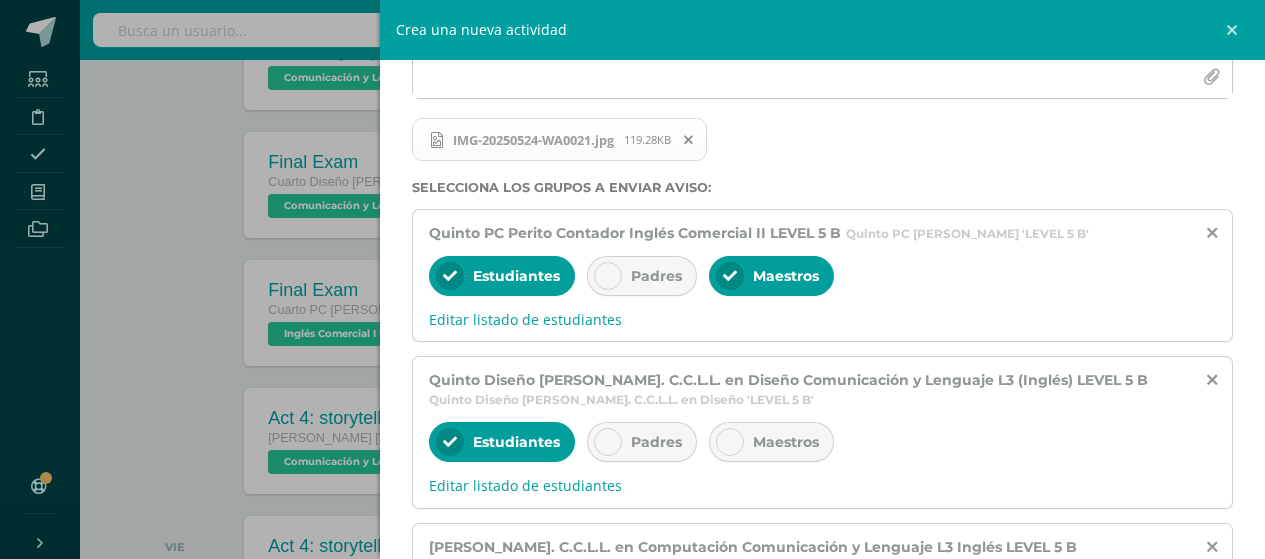 click on "Maestros" at bounding box center [771, 442] 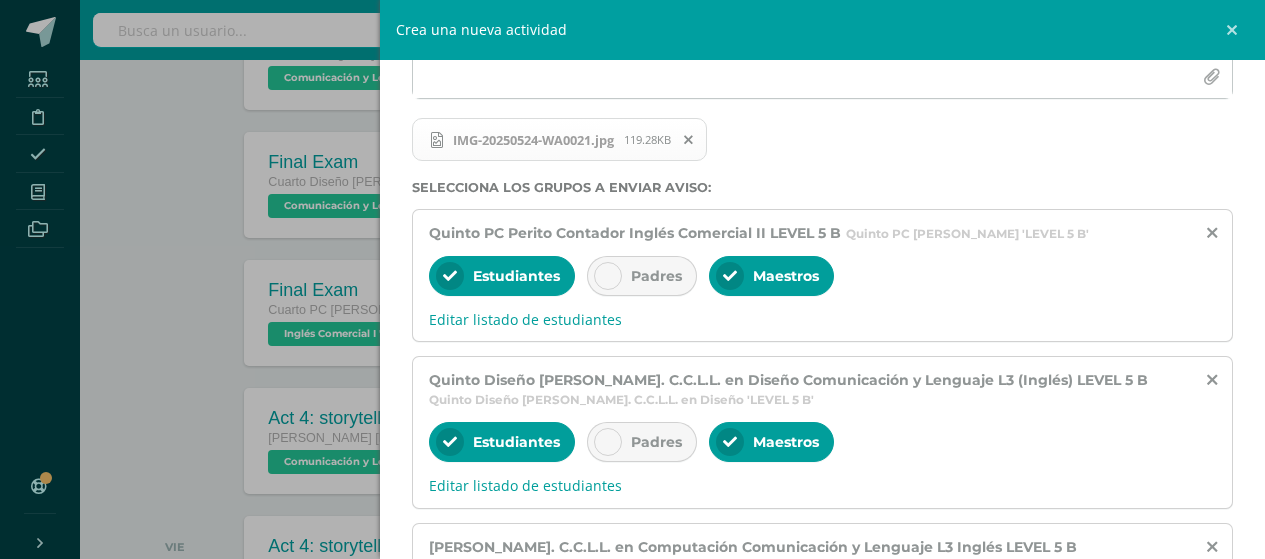 scroll, scrollTop: 0, scrollLeft: 0, axis: both 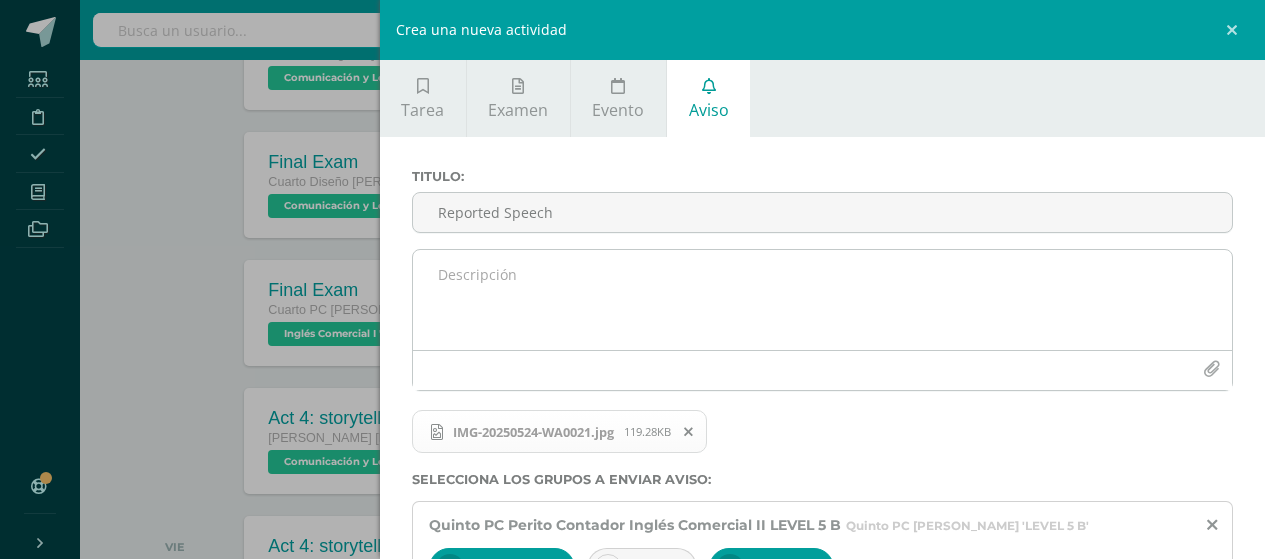 click at bounding box center [823, 300] 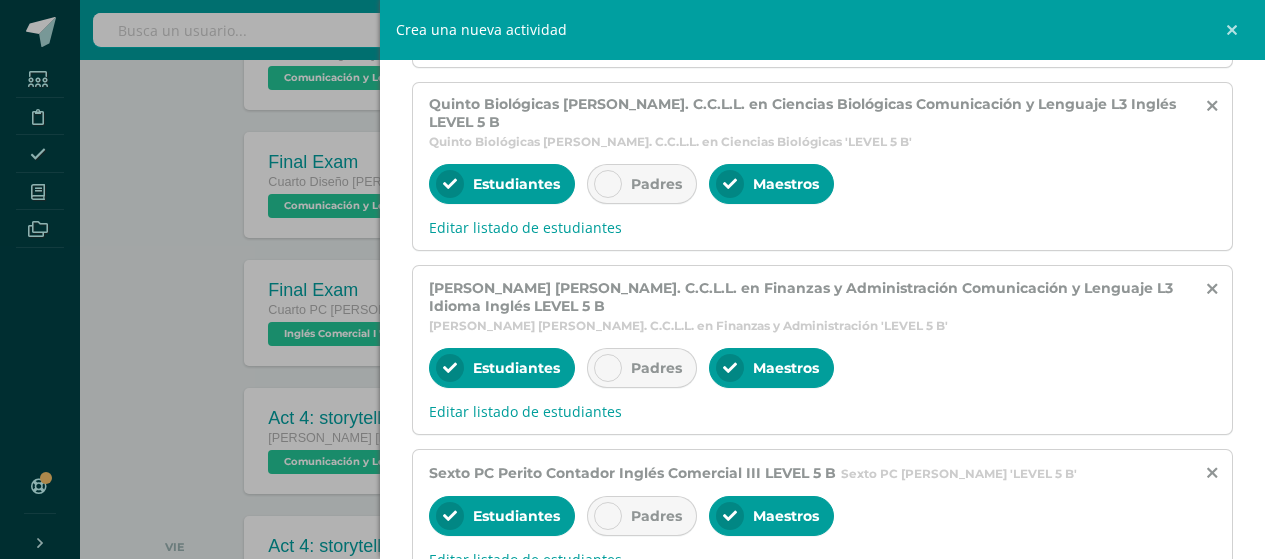 scroll, scrollTop: 1092, scrollLeft: 0, axis: vertical 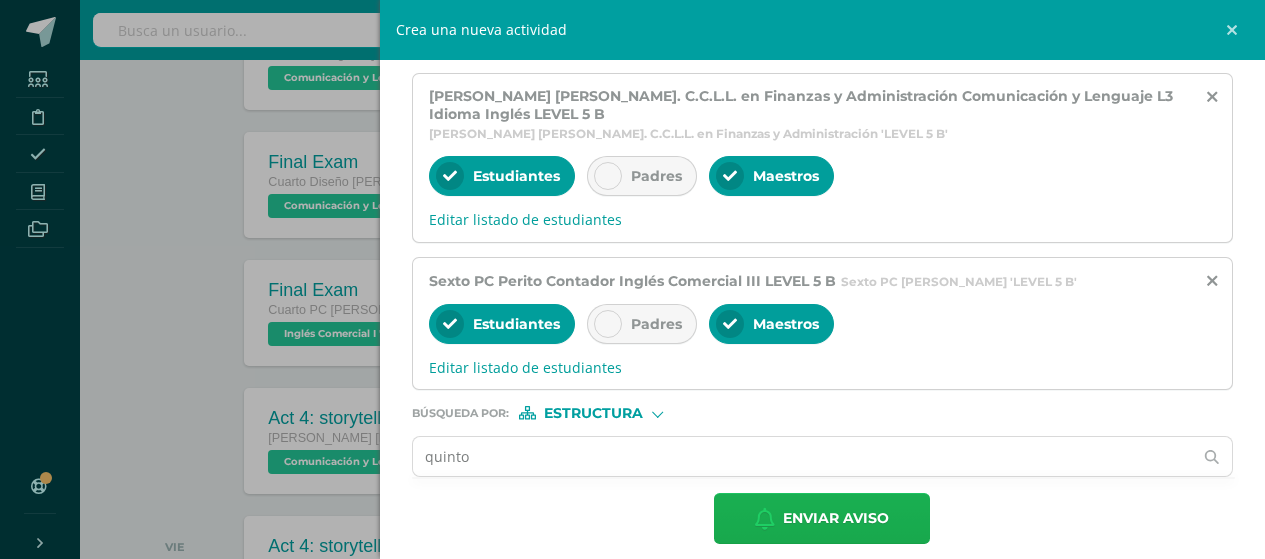 type on "please check this photo" 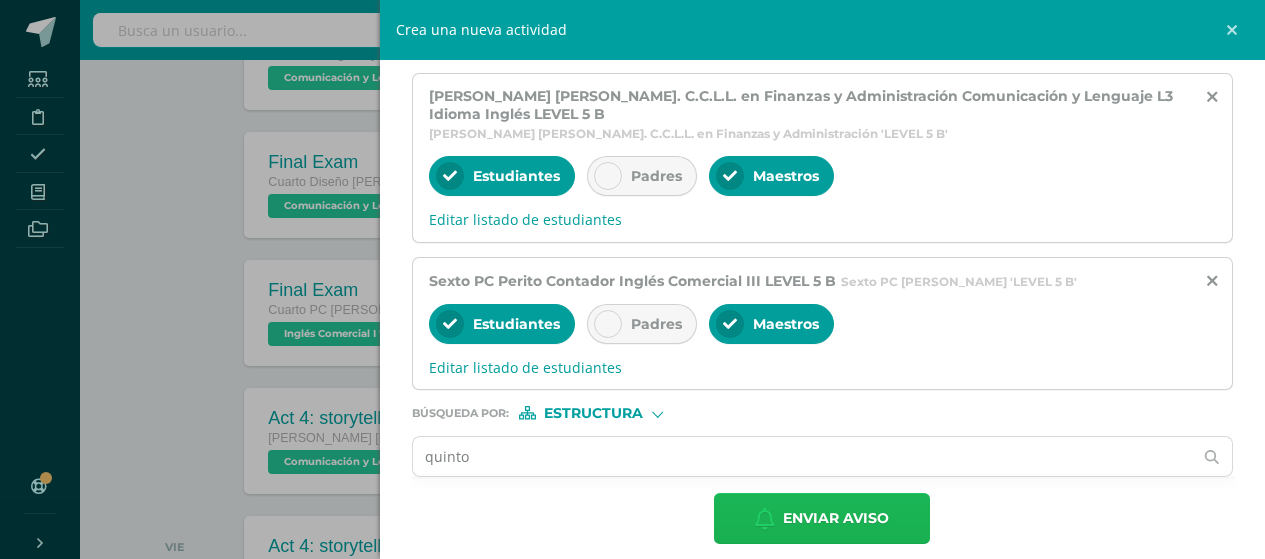 click on "Enviar aviso" at bounding box center (836, 518) 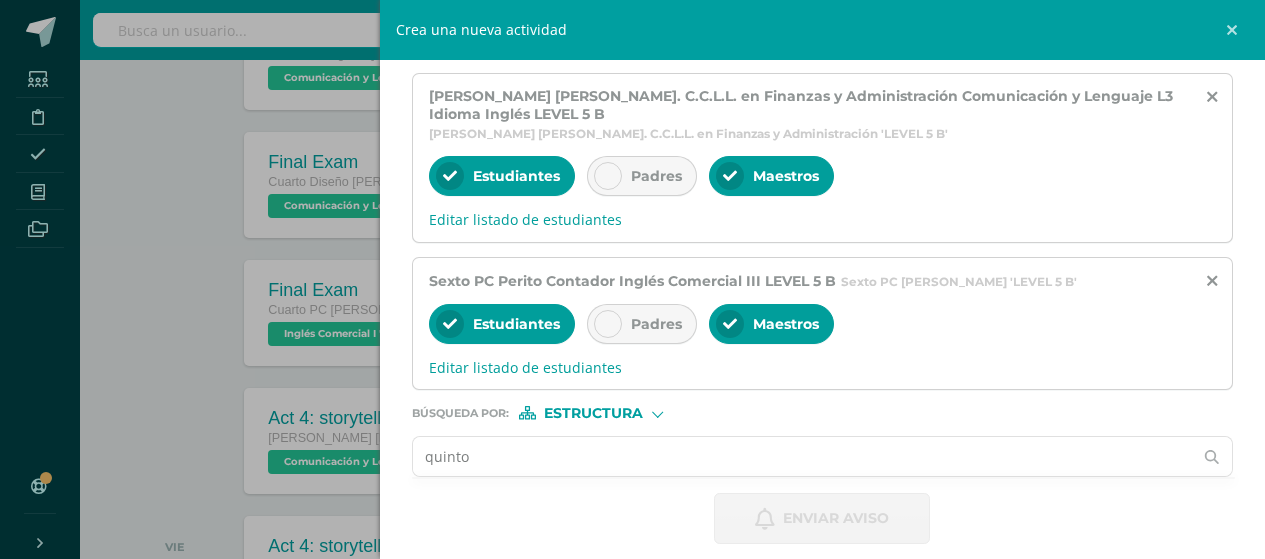scroll, scrollTop: 74, scrollLeft: 0, axis: vertical 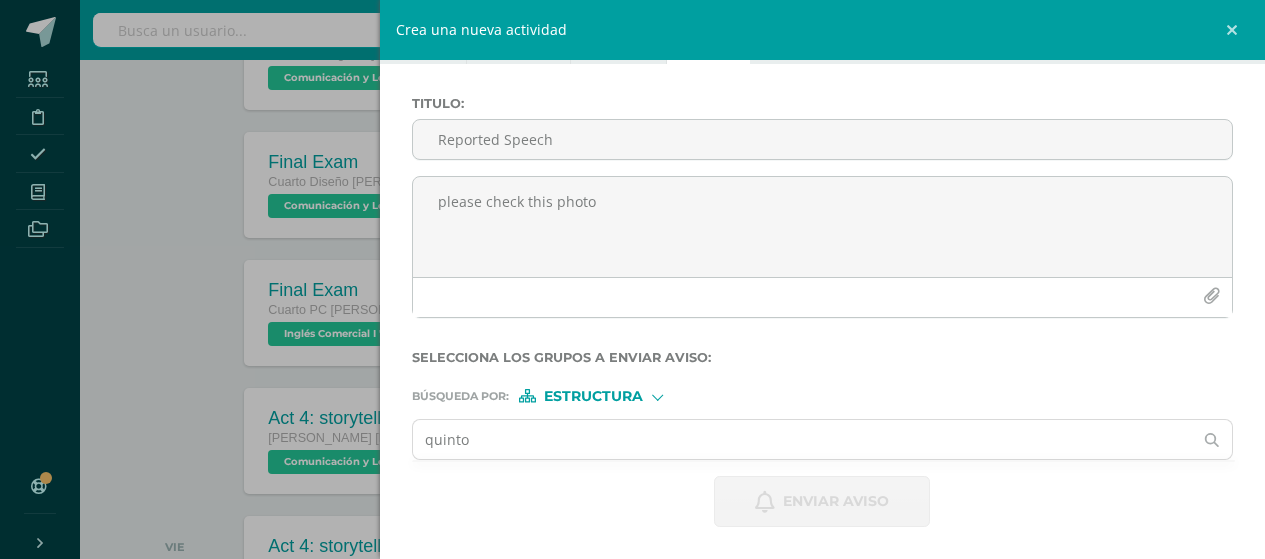 click on "Crea una nueva actividad
Tarea Examen Evento Aviso Título: Fecha: 2025-07-10 20:00:00 La tarea se asignará a:
Idioma Inglés 'LEVEL 4 B'
Tercero Básico Basicos
Idioma Inglés 'LEVEL 4 B'
Comunicación y Lenguaje L3 Idioma Inglés 'LEVEL 2 B'
Comunicación y Lenguaje L3 Inglés 'LEVEL 2 B'
Comunicación y Lenguaje L3 Inglés 'LEVEL 2 B'
Comunicación y Lenguaje L3 (Inglés) 'LEVEL 2 B'
Inglés Comercial I 'LEVEL 2 B'
Comunicación y Lenguaje L3 Idioma Inglés 'LEVEL 5 B'
Comunicación y Lenguaje L3 Inglés 'LEVEL 5 B'
Comunicación y Lenguaje L3 Inglés 'LEVEL 5 B'" at bounding box center (632, 279) 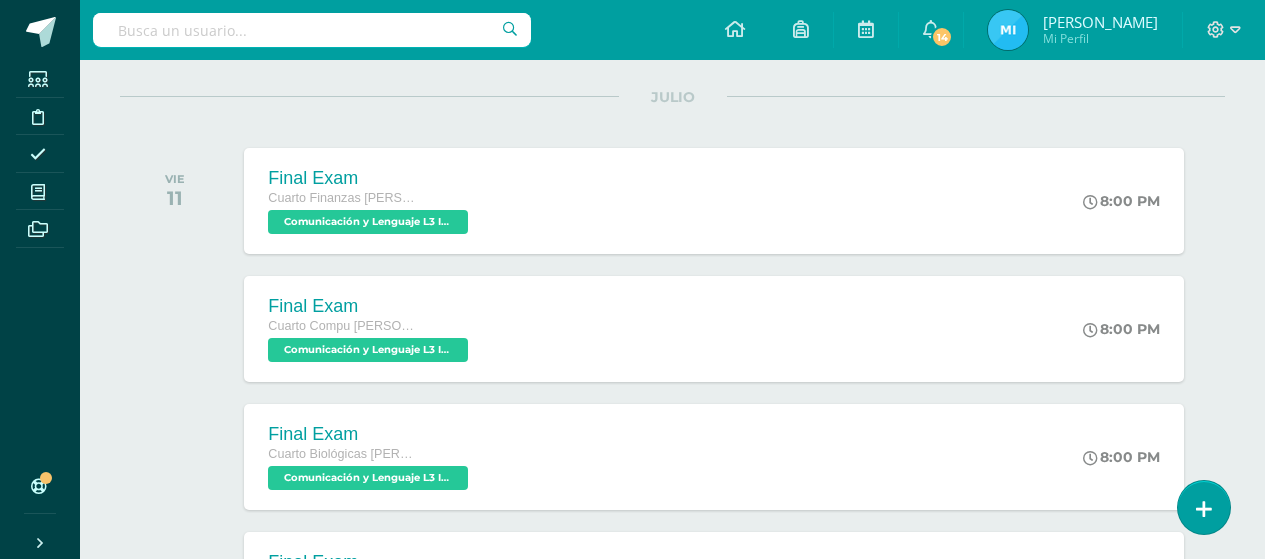 scroll, scrollTop: 0, scrollLeft: 0, axis: both 